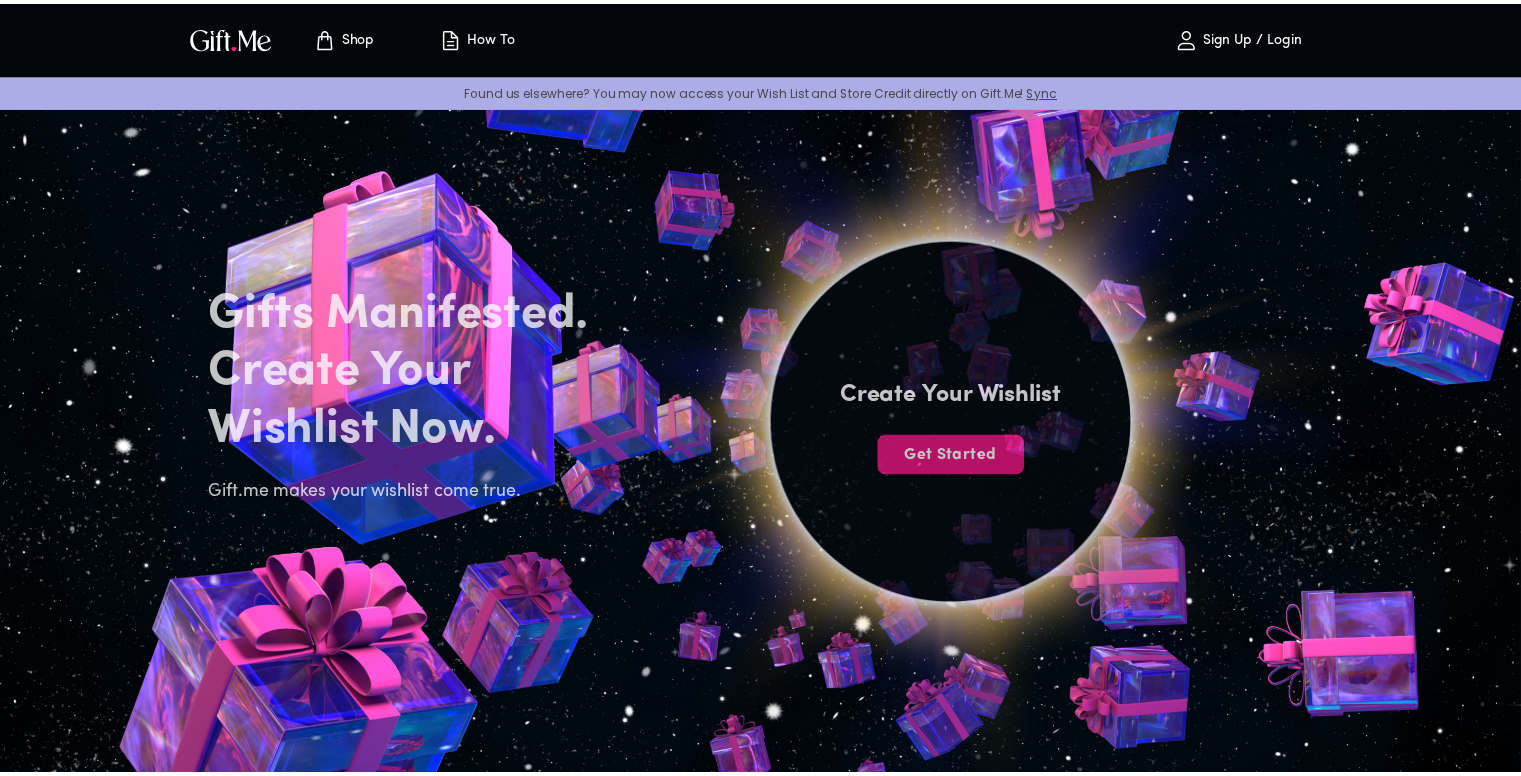 scroll, scrollTop: 0, scrollLeft: 0, axis: both 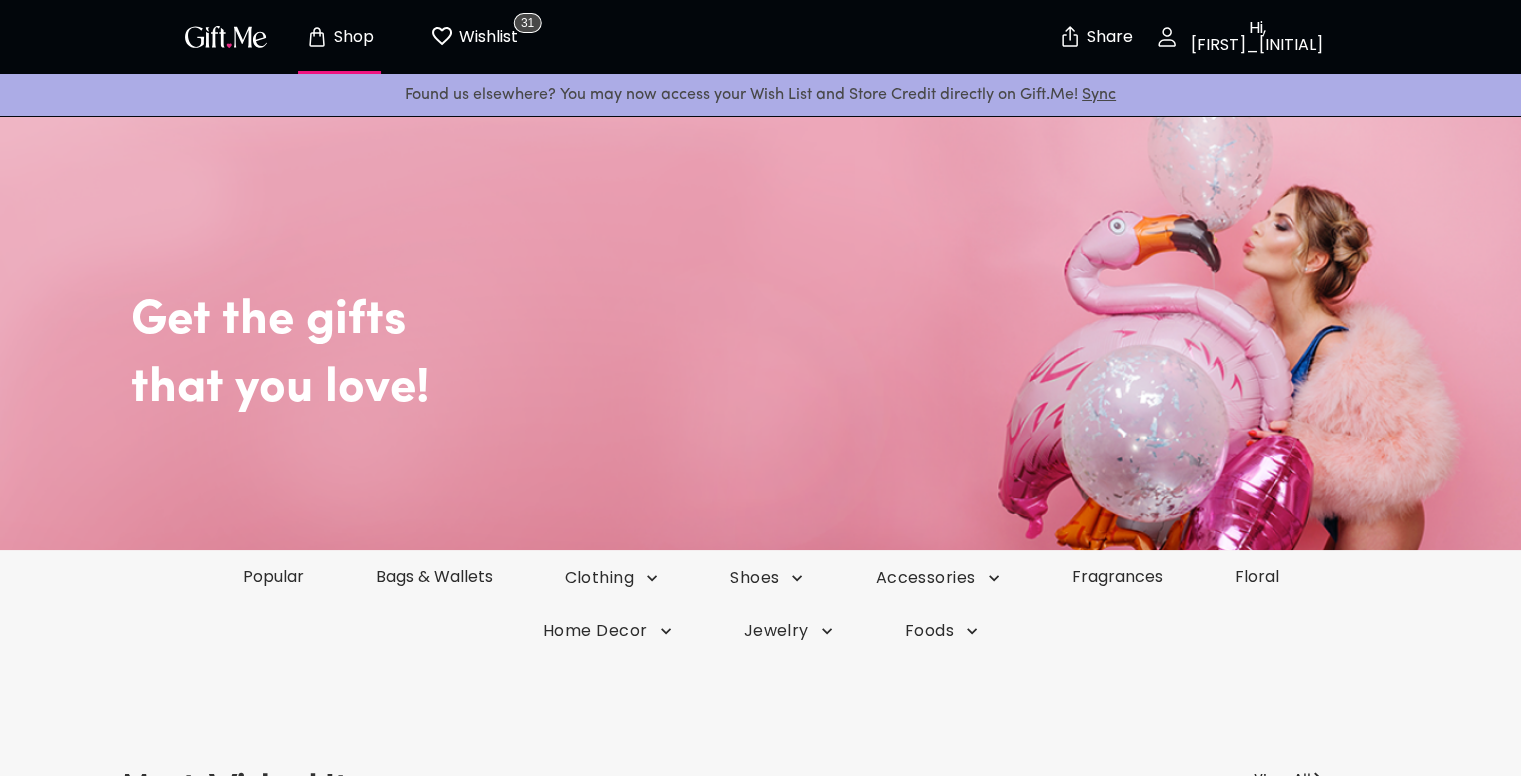 click on "Share" at bounding box center (1107, 37) 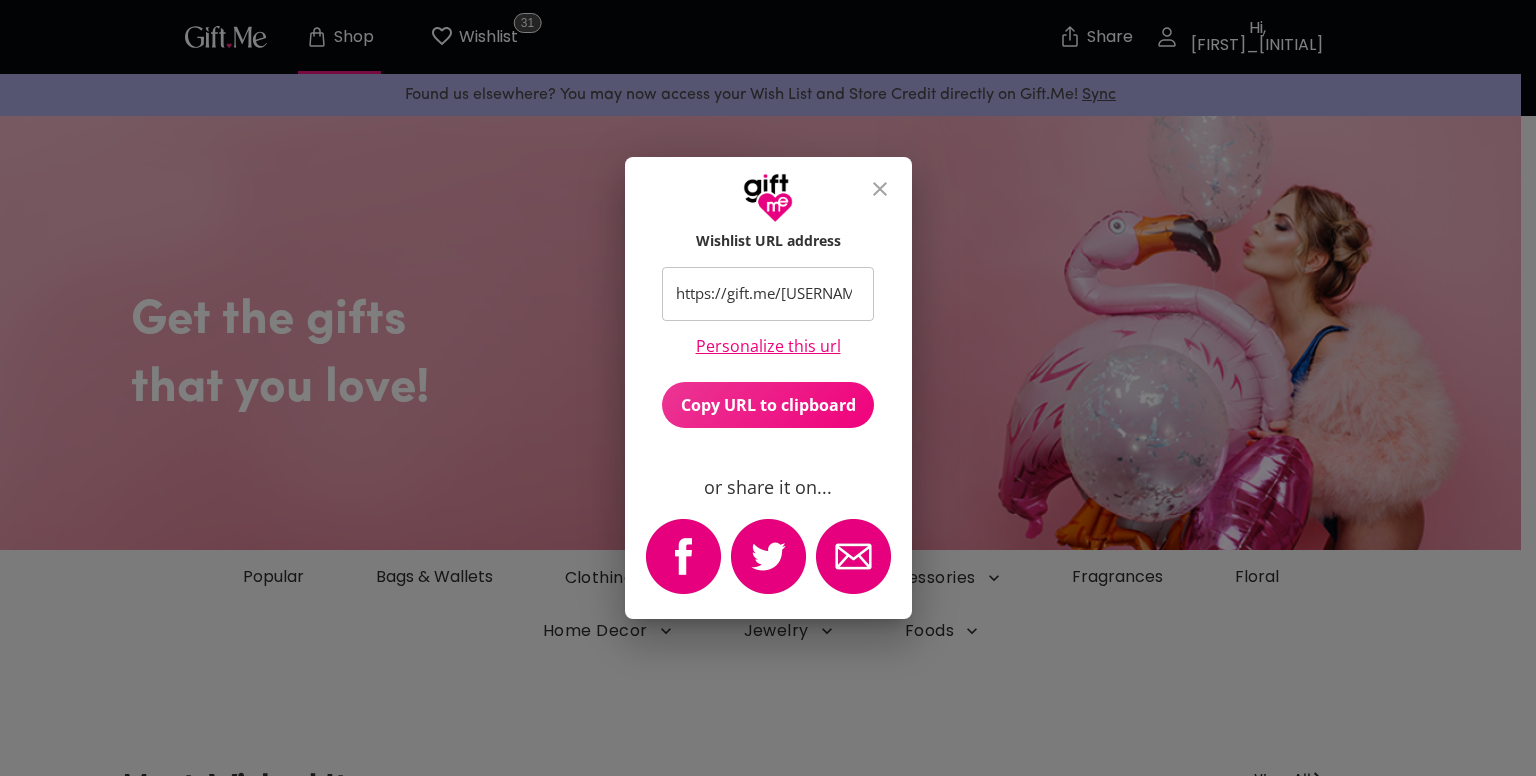 click on "https://gift.me/[USERNAME]" at bounding box center (757, 294) 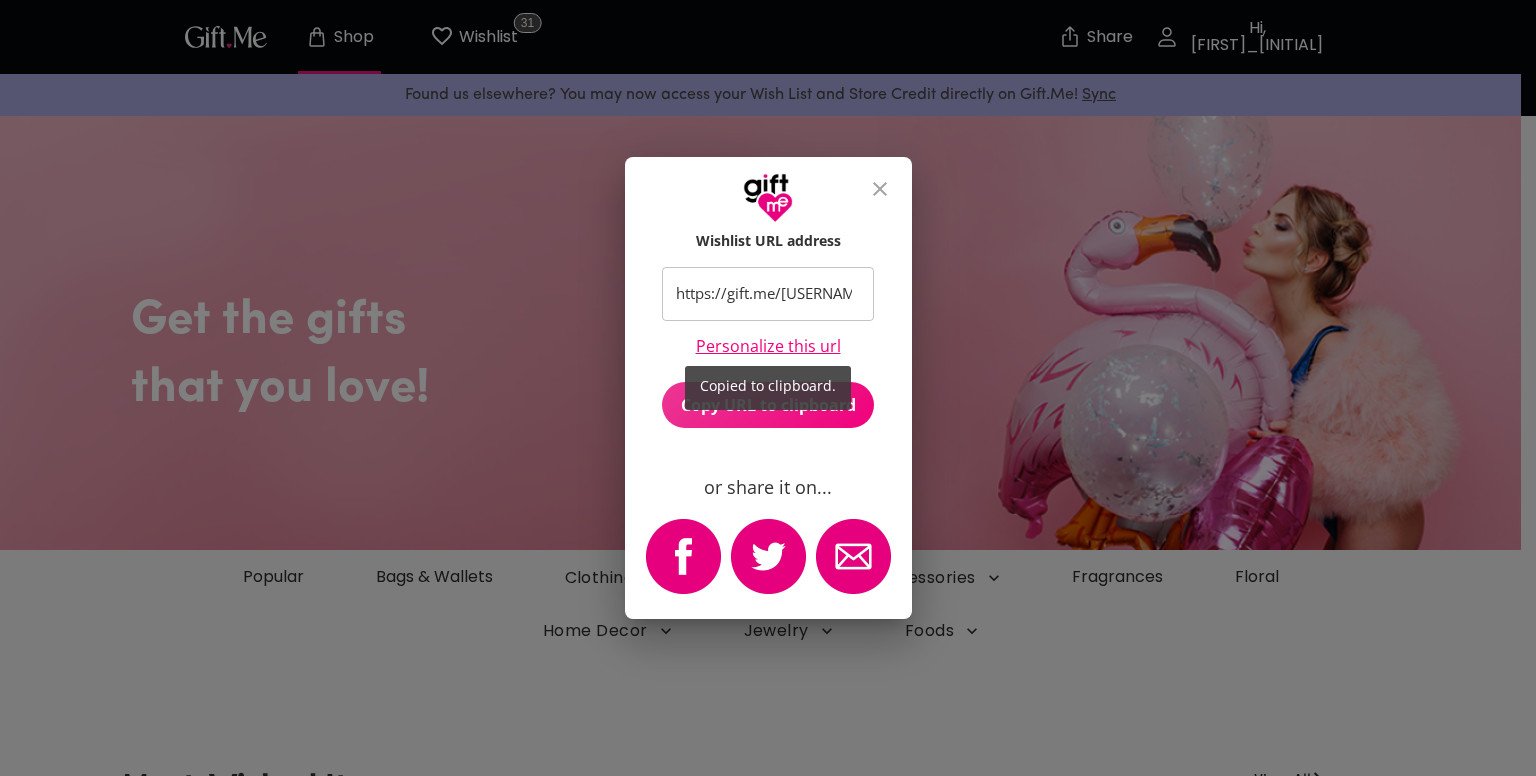 click on "Copied to clipboard." at bounding box center (768, 388) 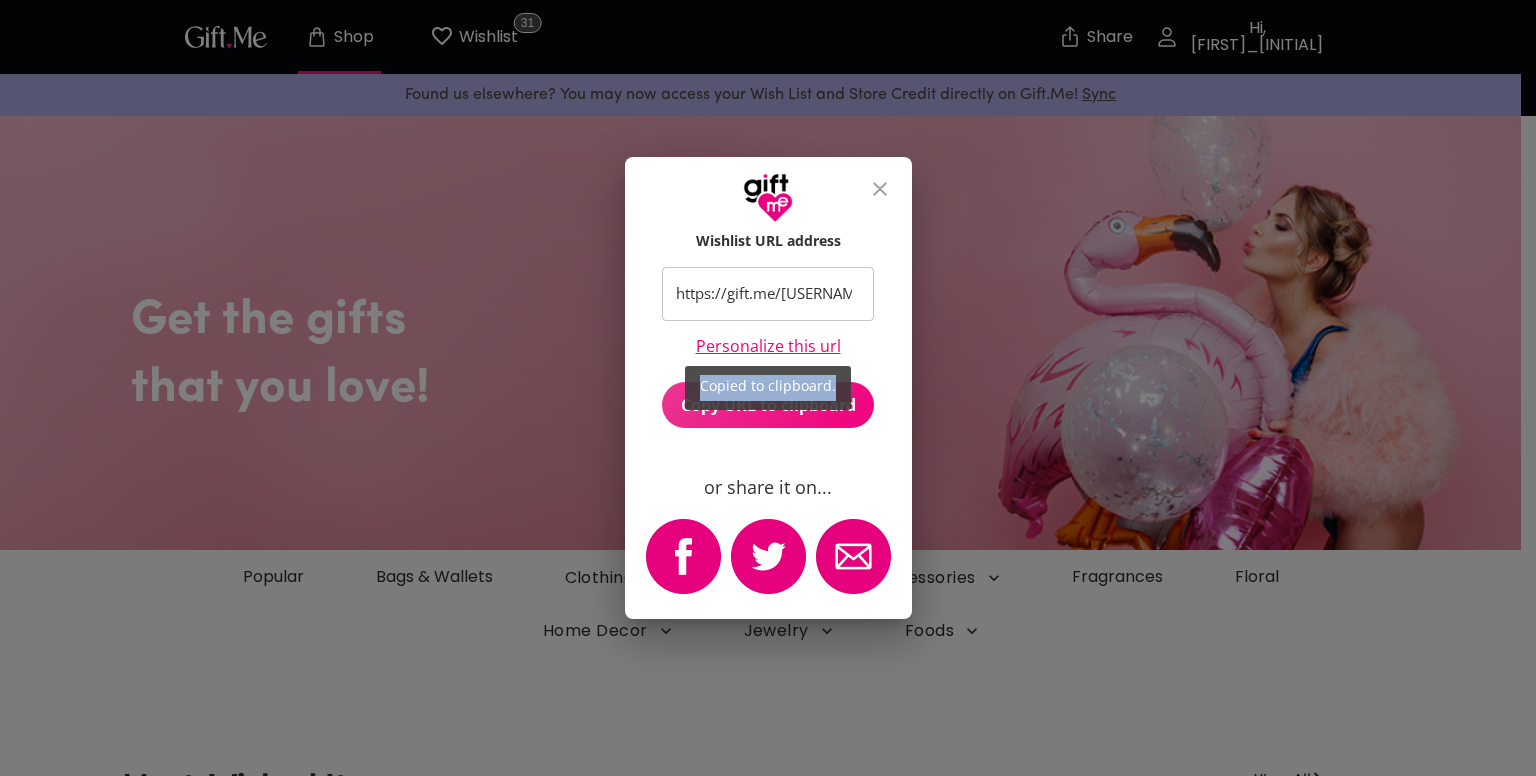 click on "Copied to clipboard." at bounding box center [768, 388] 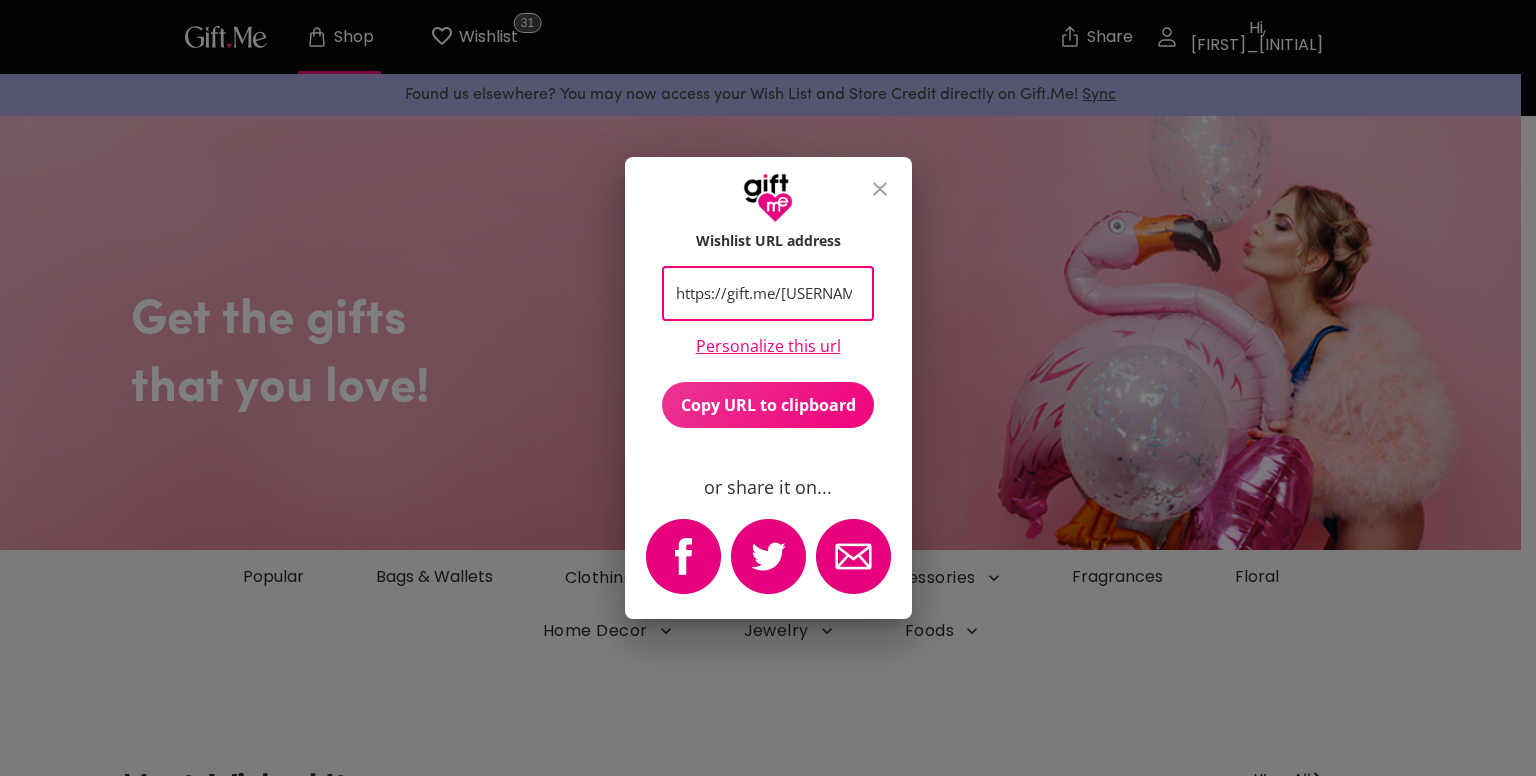 click on "https://gift.me/[USERNAME]" at bounding box center (757, 294) 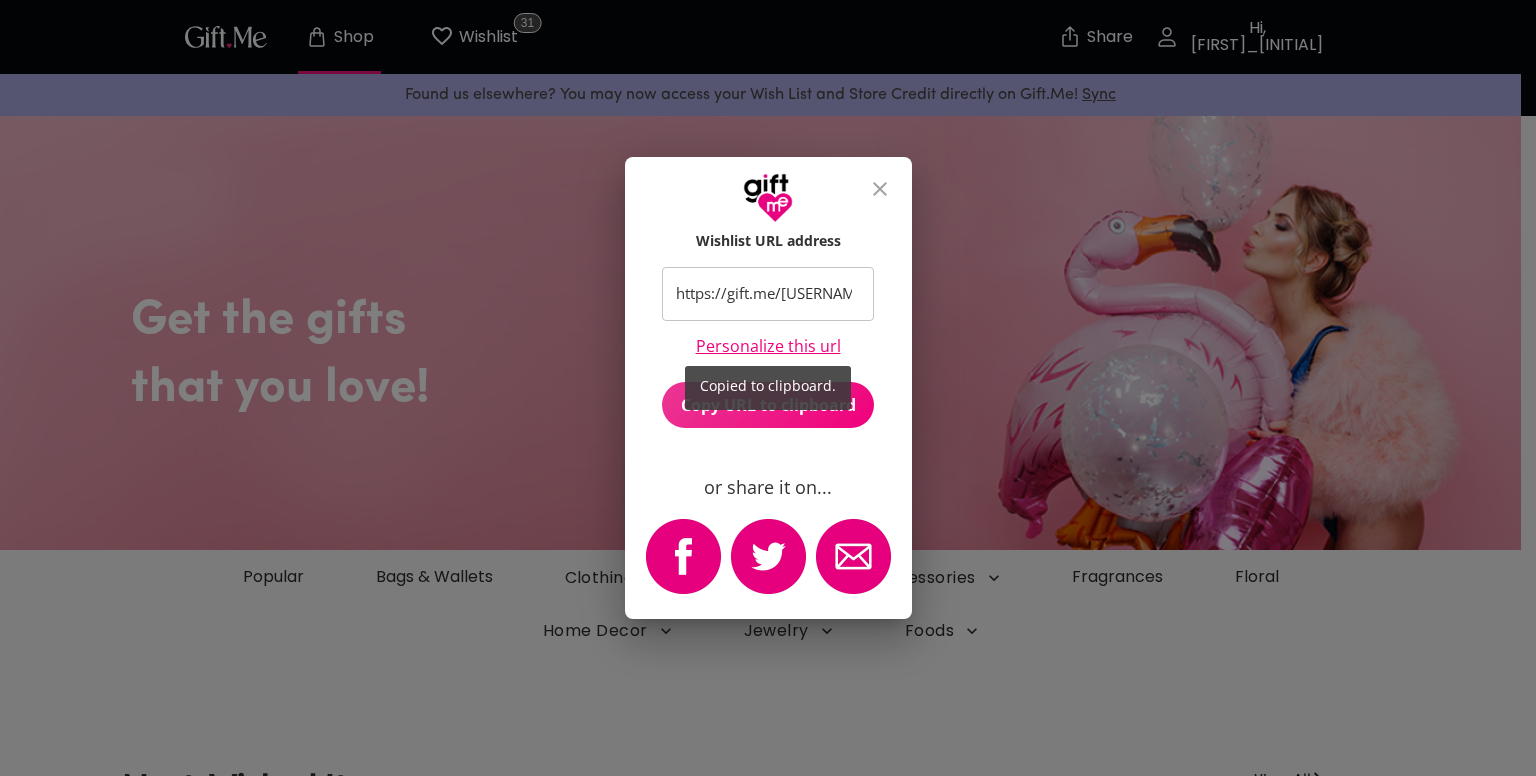 click on "Copied to clipboard." at bounding box center (768, 388) 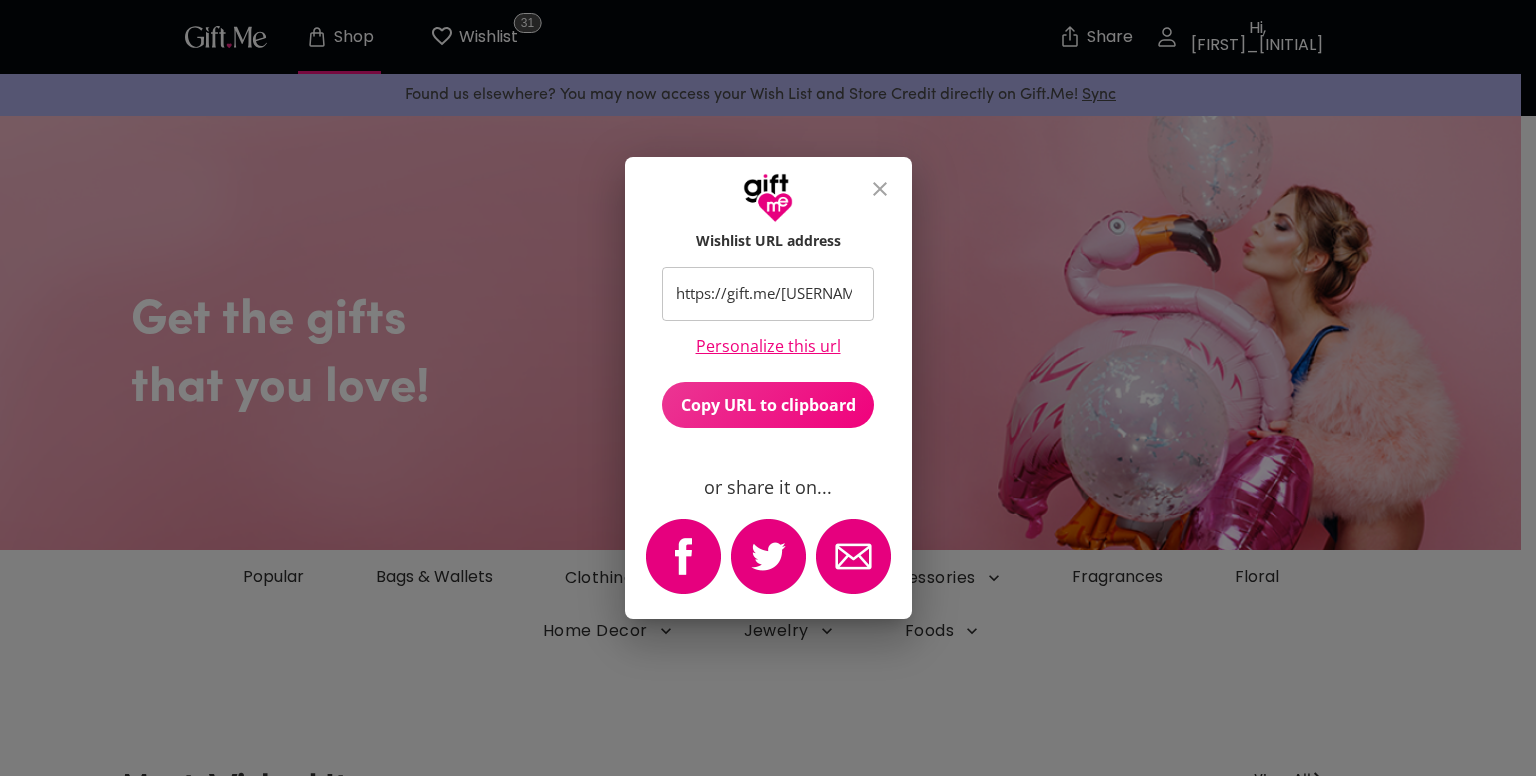 click on "https://gift.me/[USERNAME]" at bounding box center [757, 294] 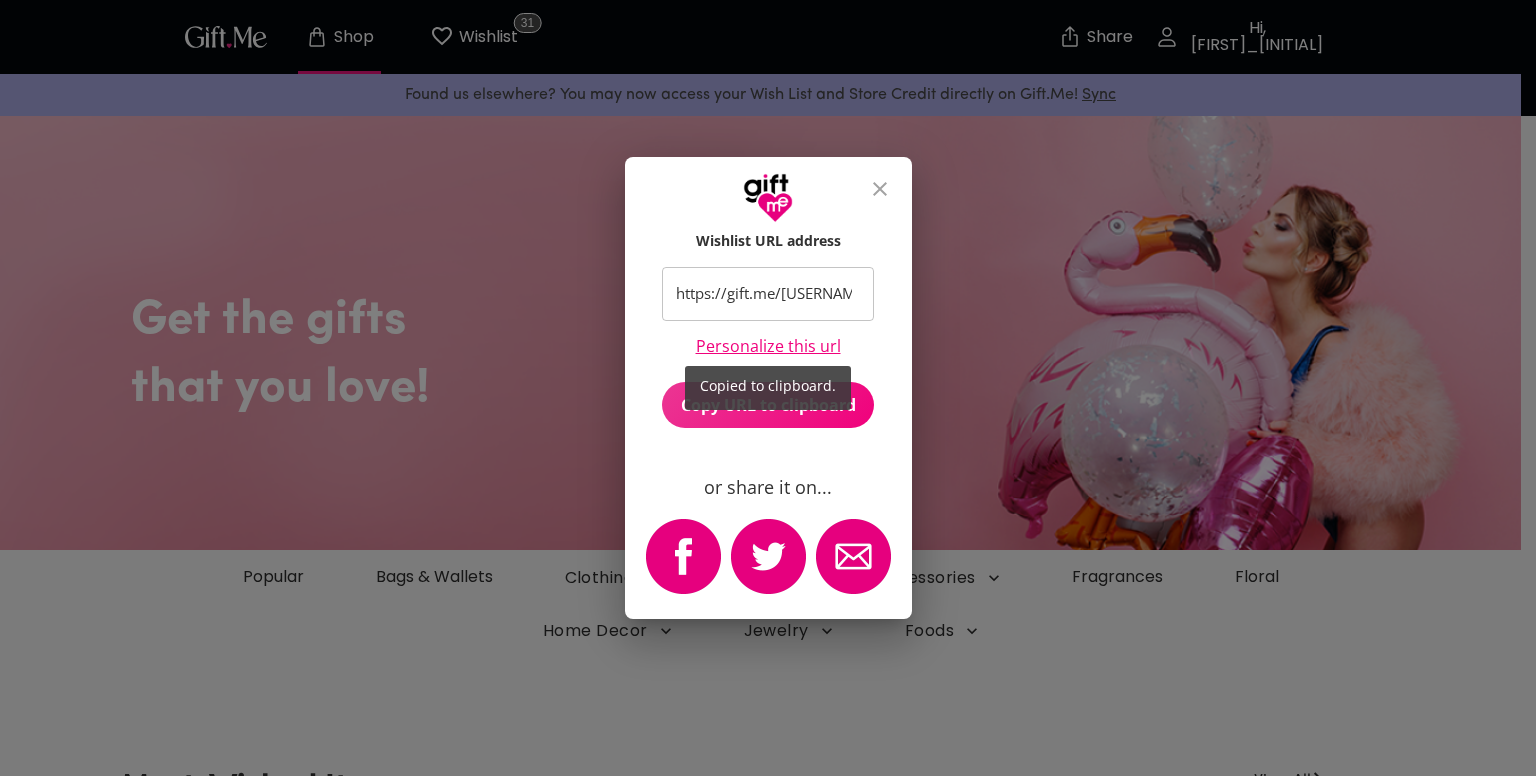 click on "Copied to clipboard." at bounding box center (768, 388) 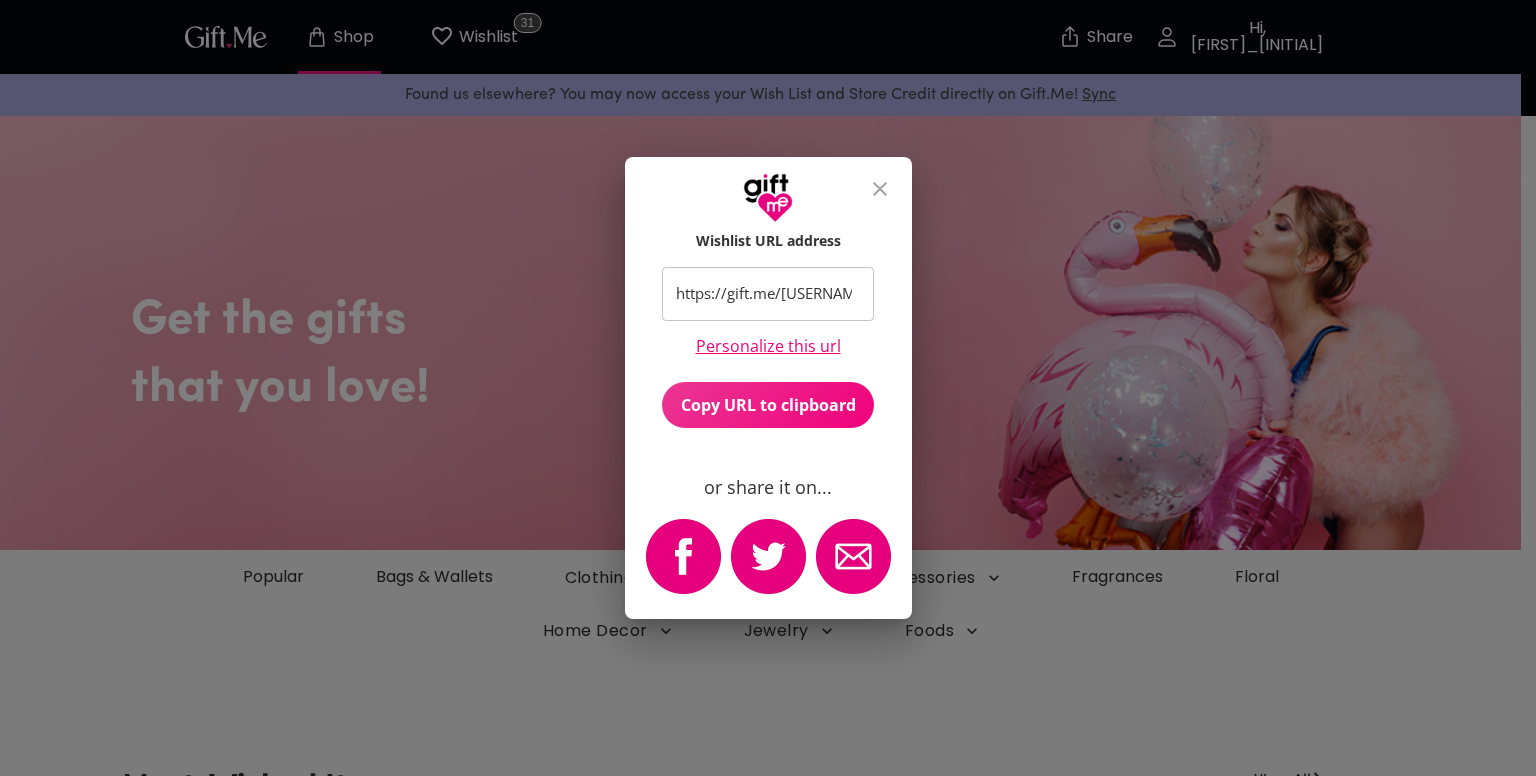 click on "https://gift.me/[USERNAME] ​" 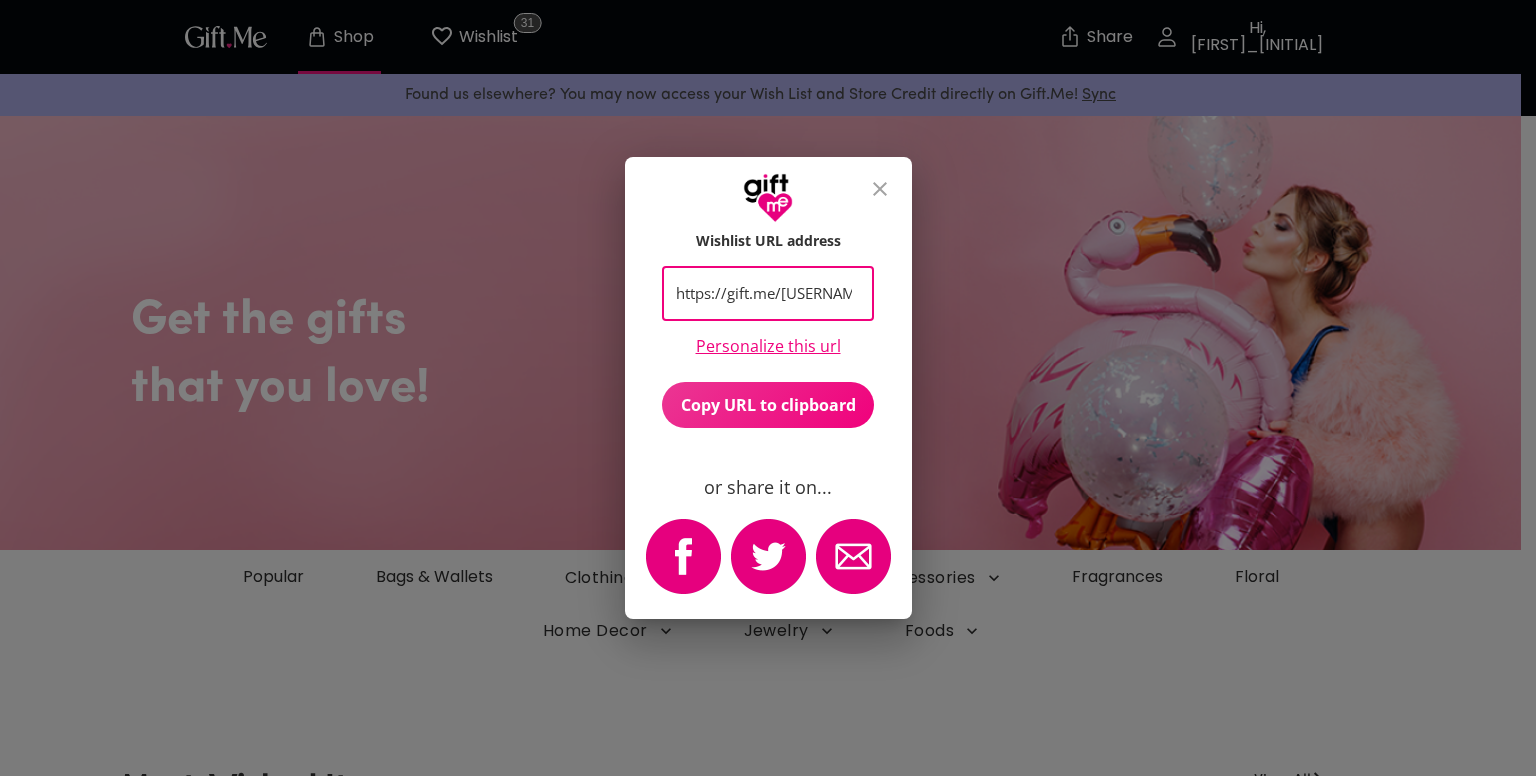 click on "Personalize this url" at bounding box center (768, 346) 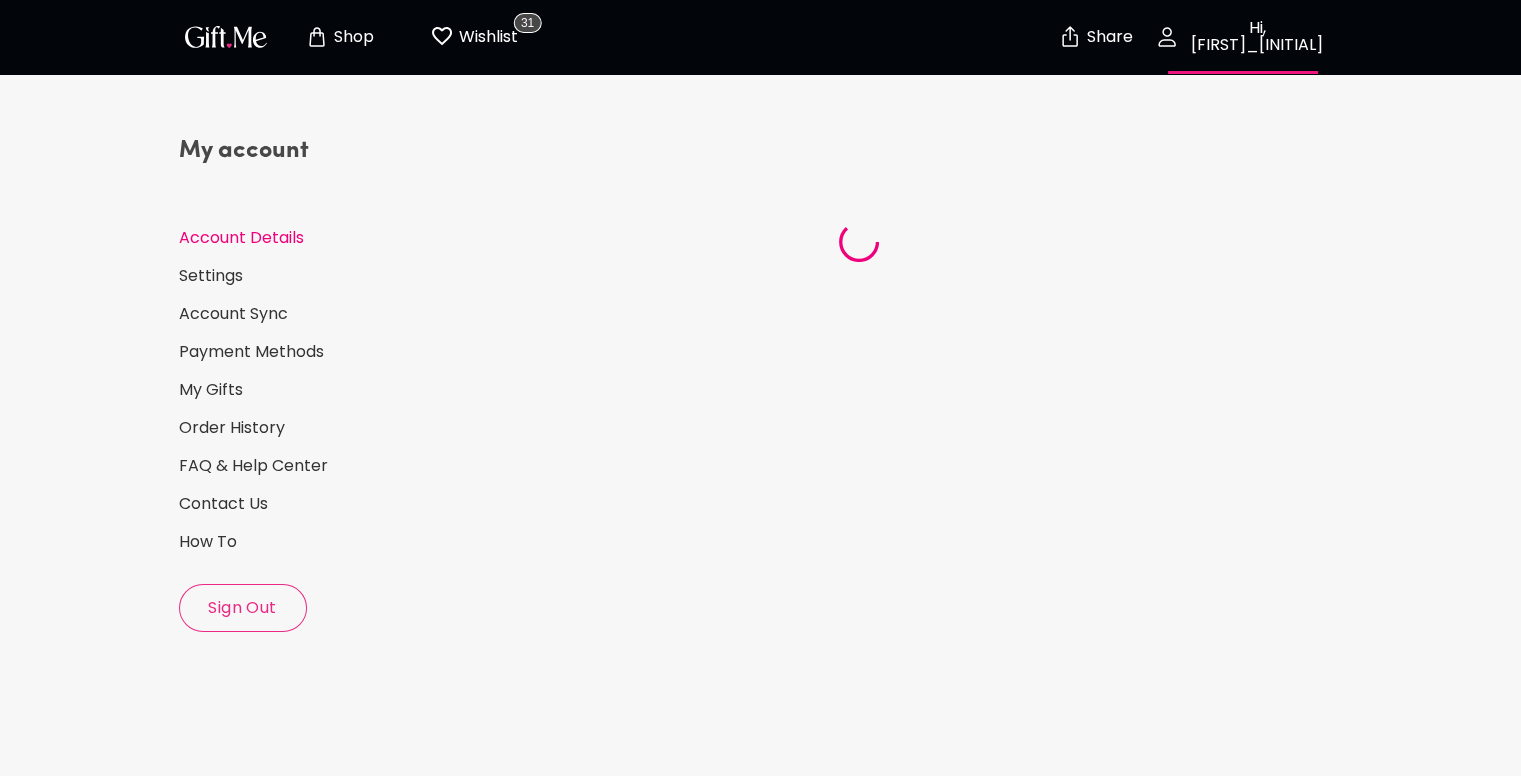 select on "1994" 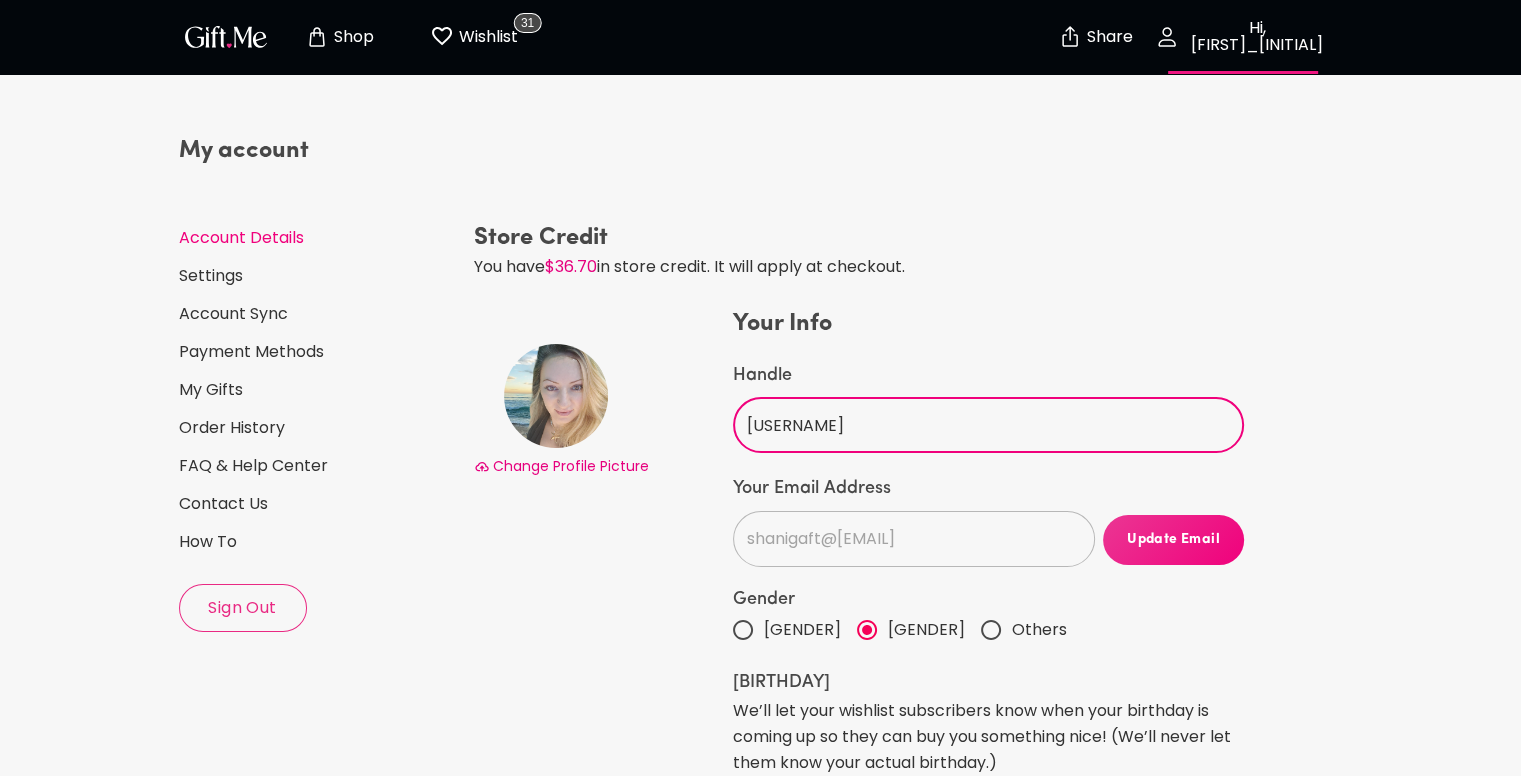 click on "[USERNAME]" at bounding box center (977, 425) 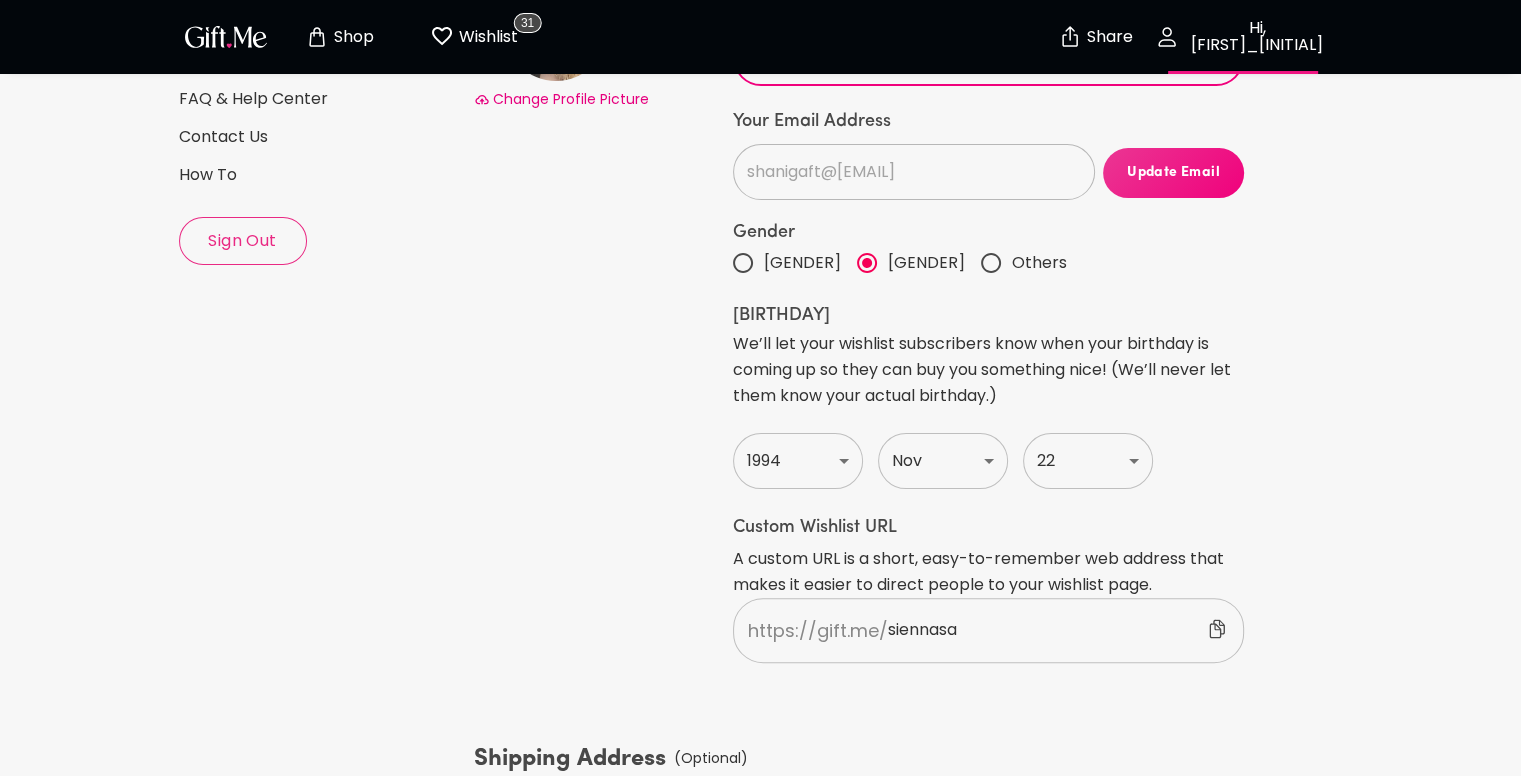scroll, scrollTop: 500, scrollLeft: 0, axis: vertical 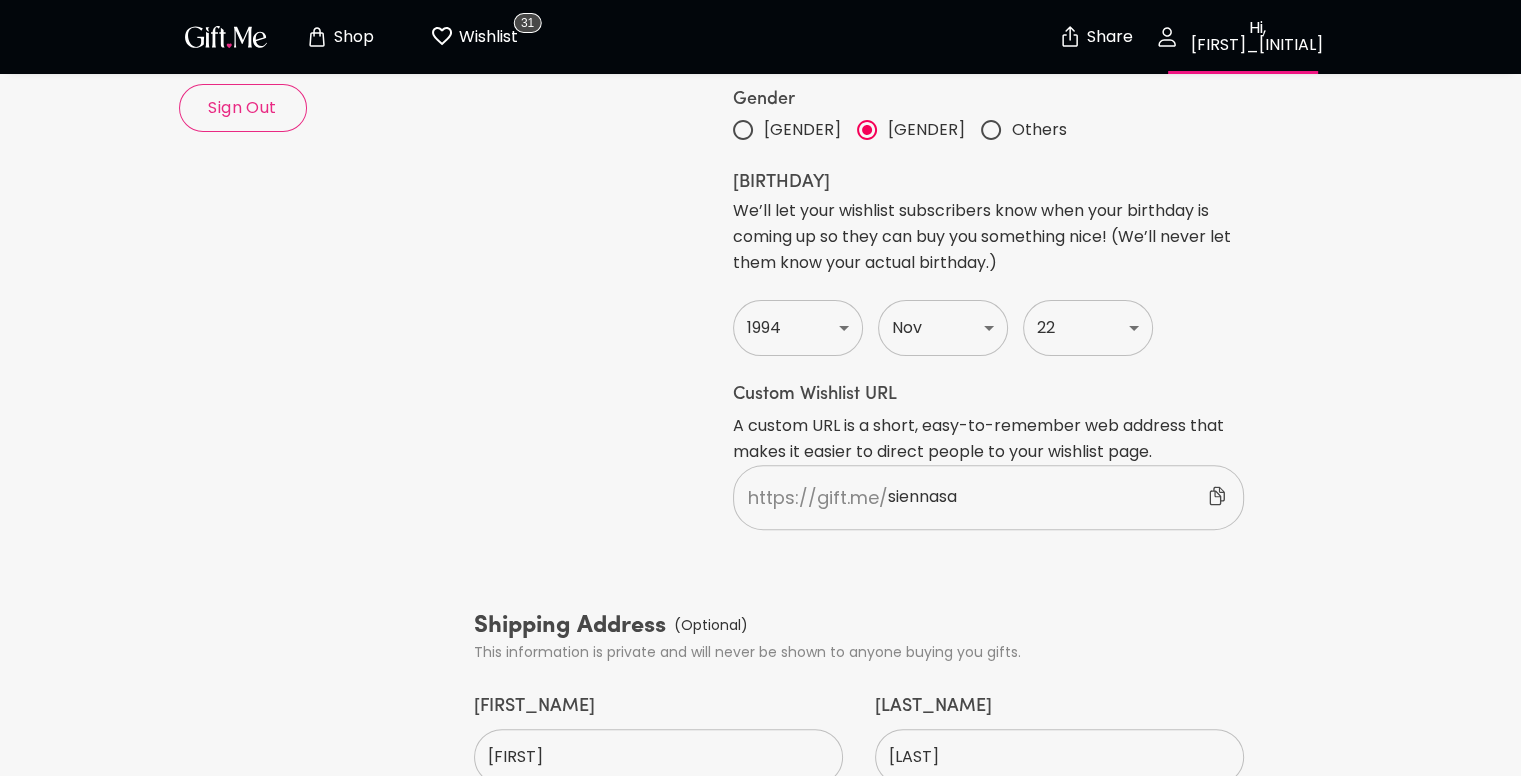 type on "[FIRST]" 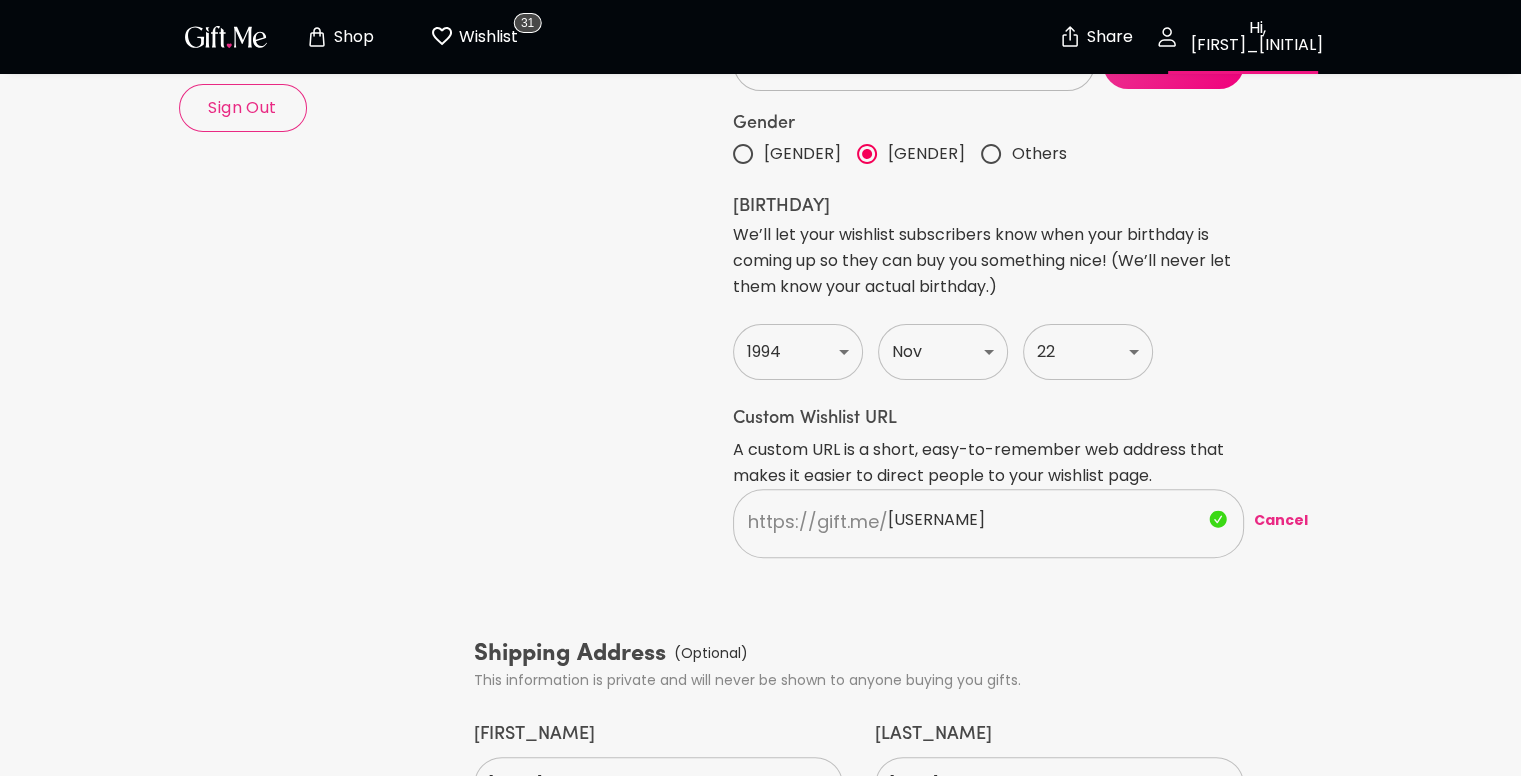 click on "[USERNAME]" at bounding box center (1041, 520) 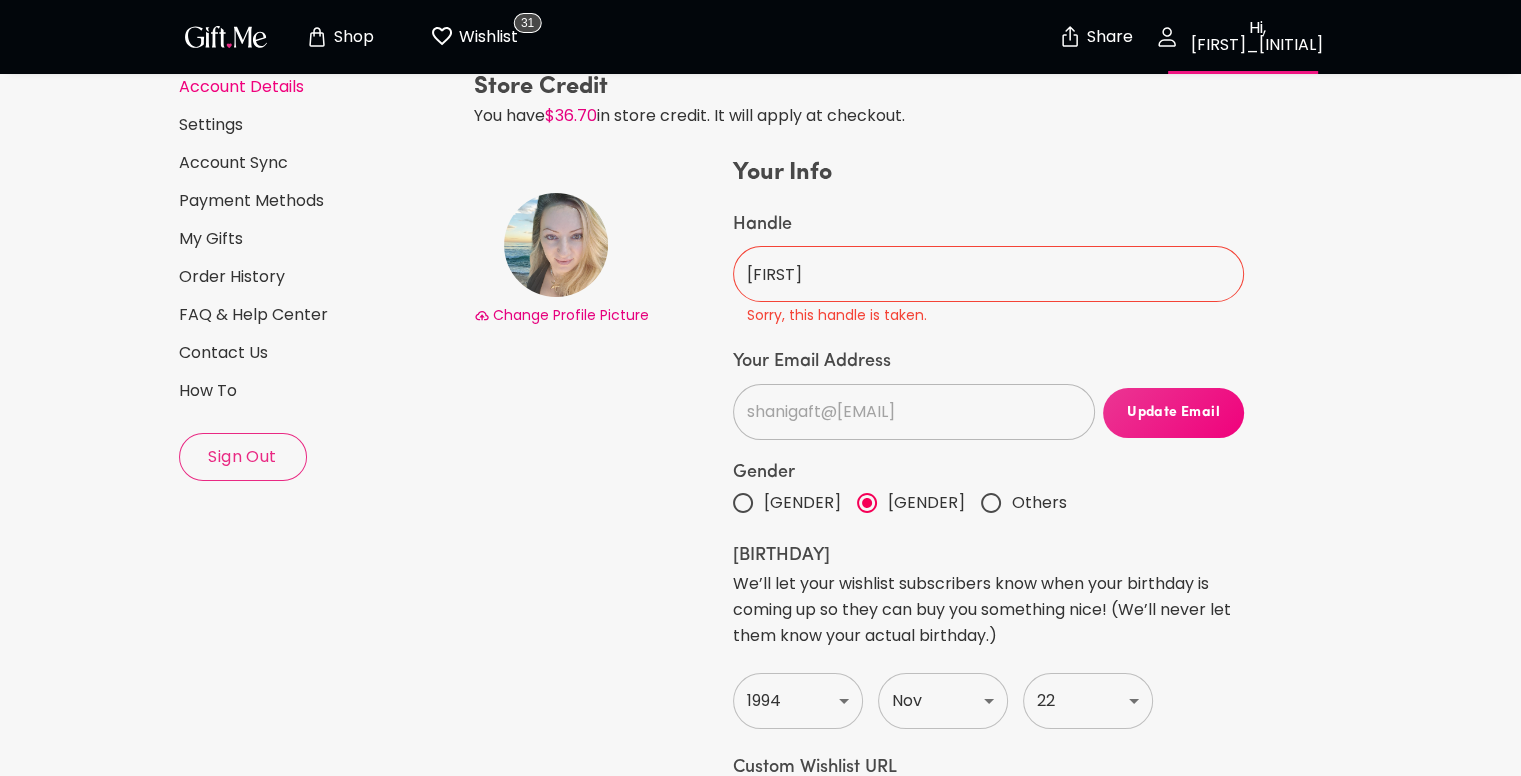 scroll, scrollTop: 100, scrollLeft: 0, axis: vertical 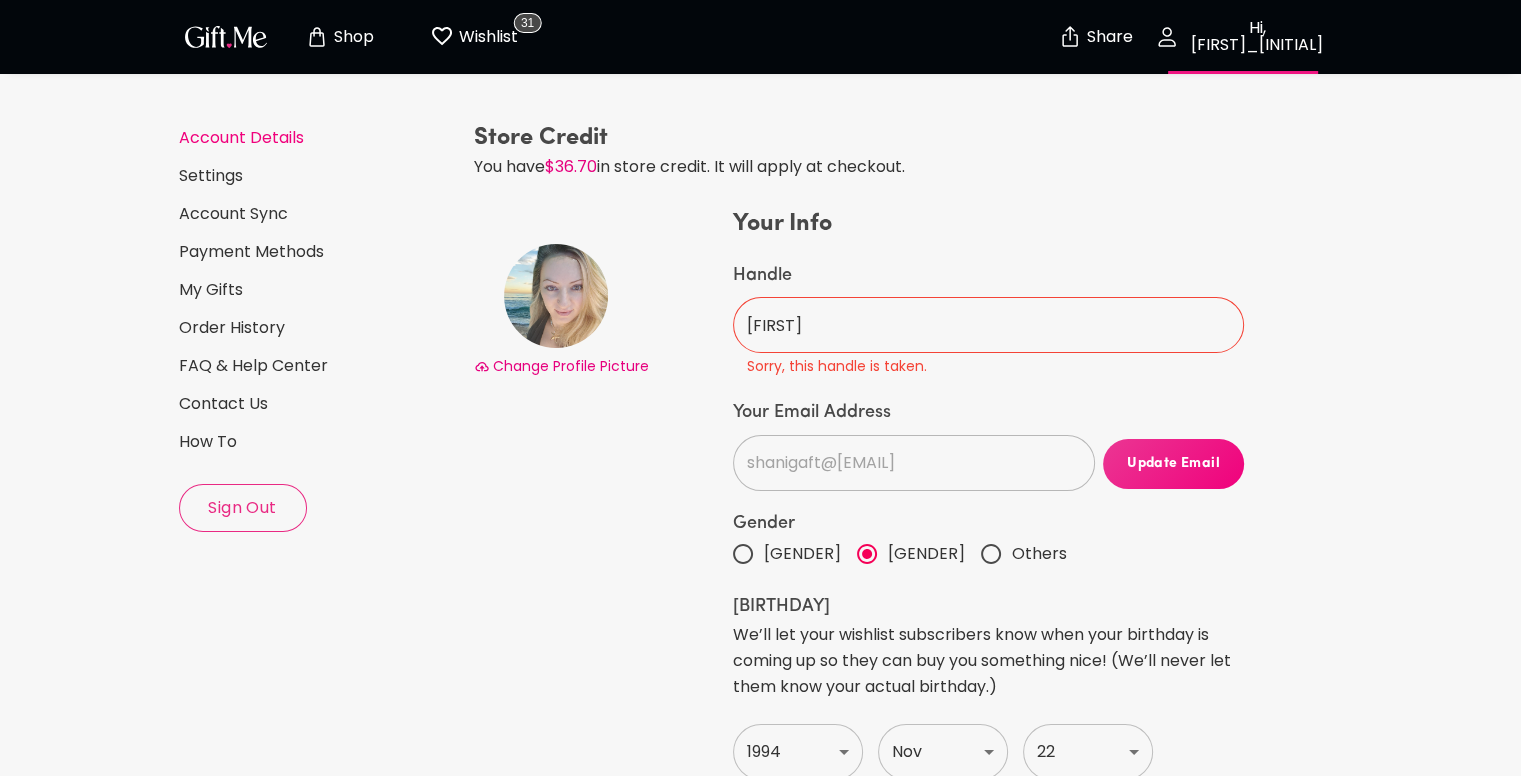 type on "[USERNAME]" 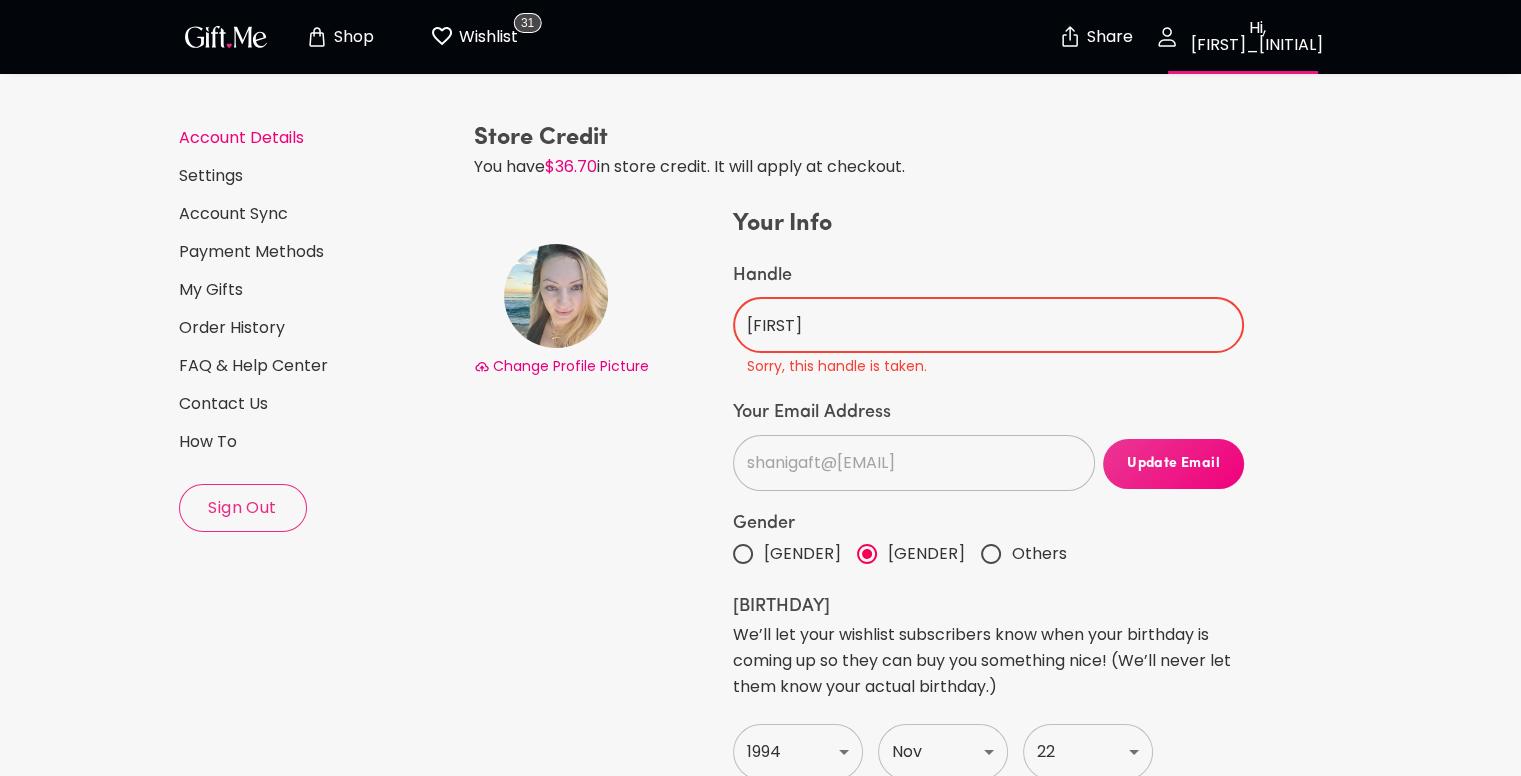 click on "[FIRST]" at bounding box center (977, 325) 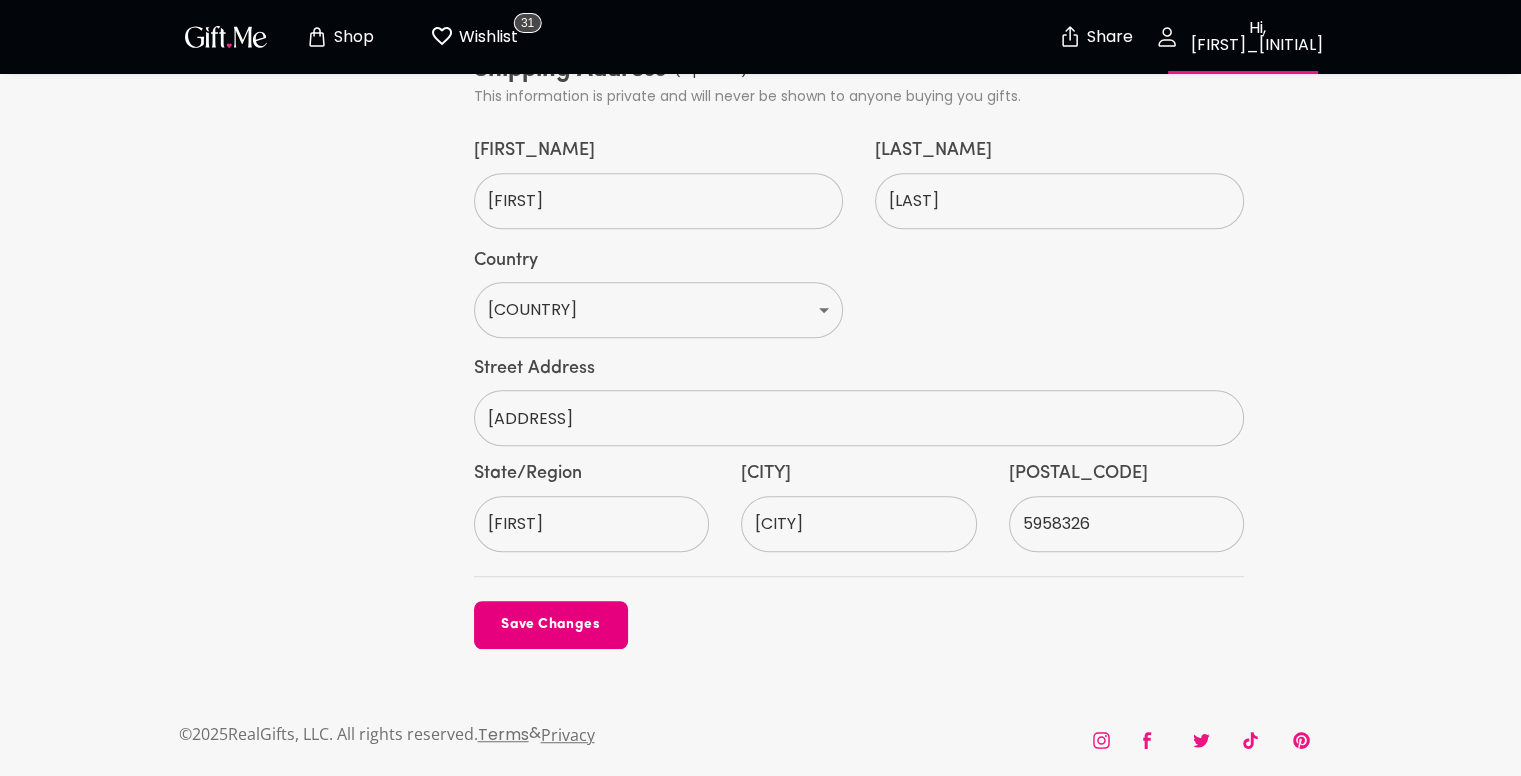 scroll, scrollTop: 1066, scrollLeft: 0, axis: vertical 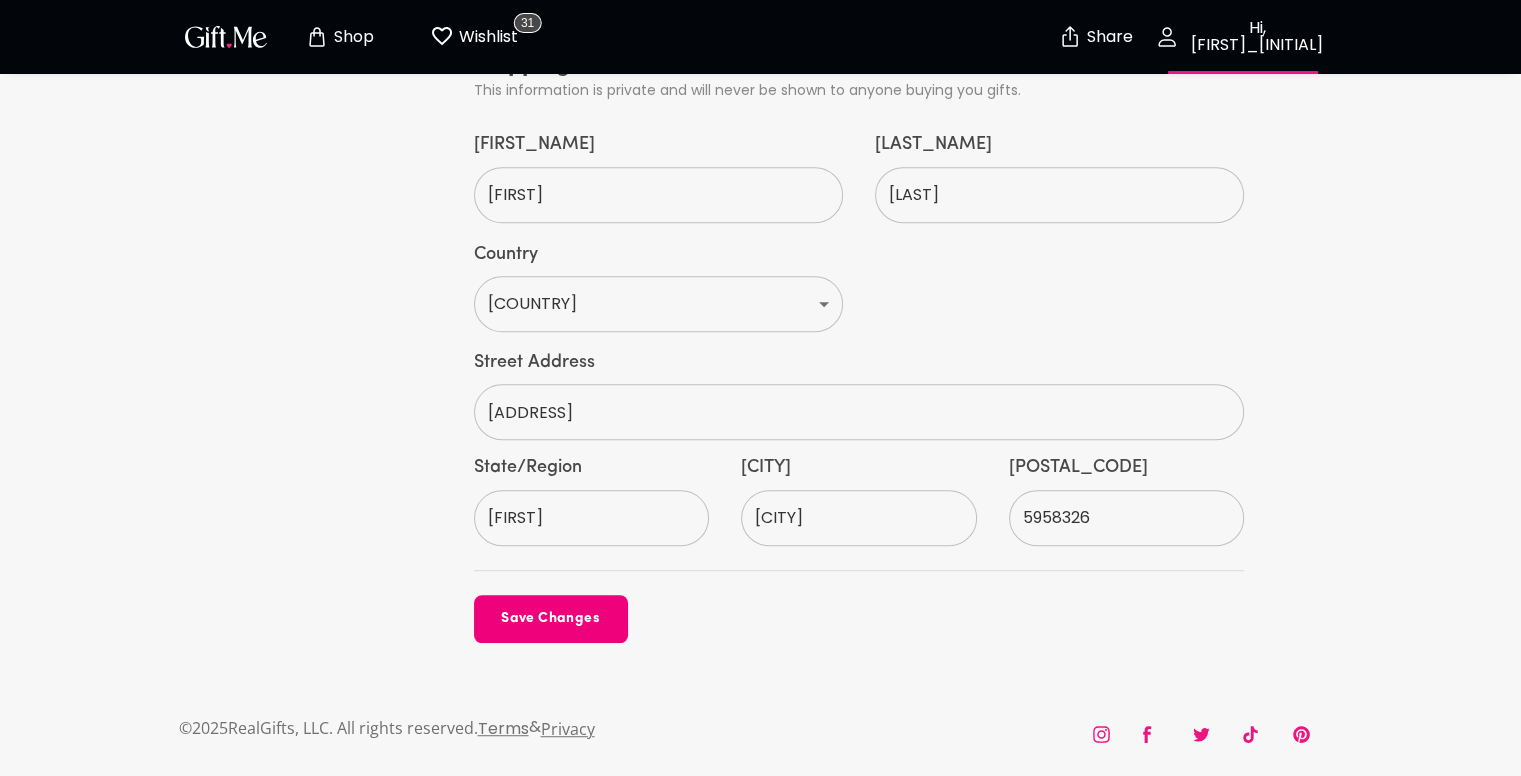 type on "[FIRST] [LAST]" 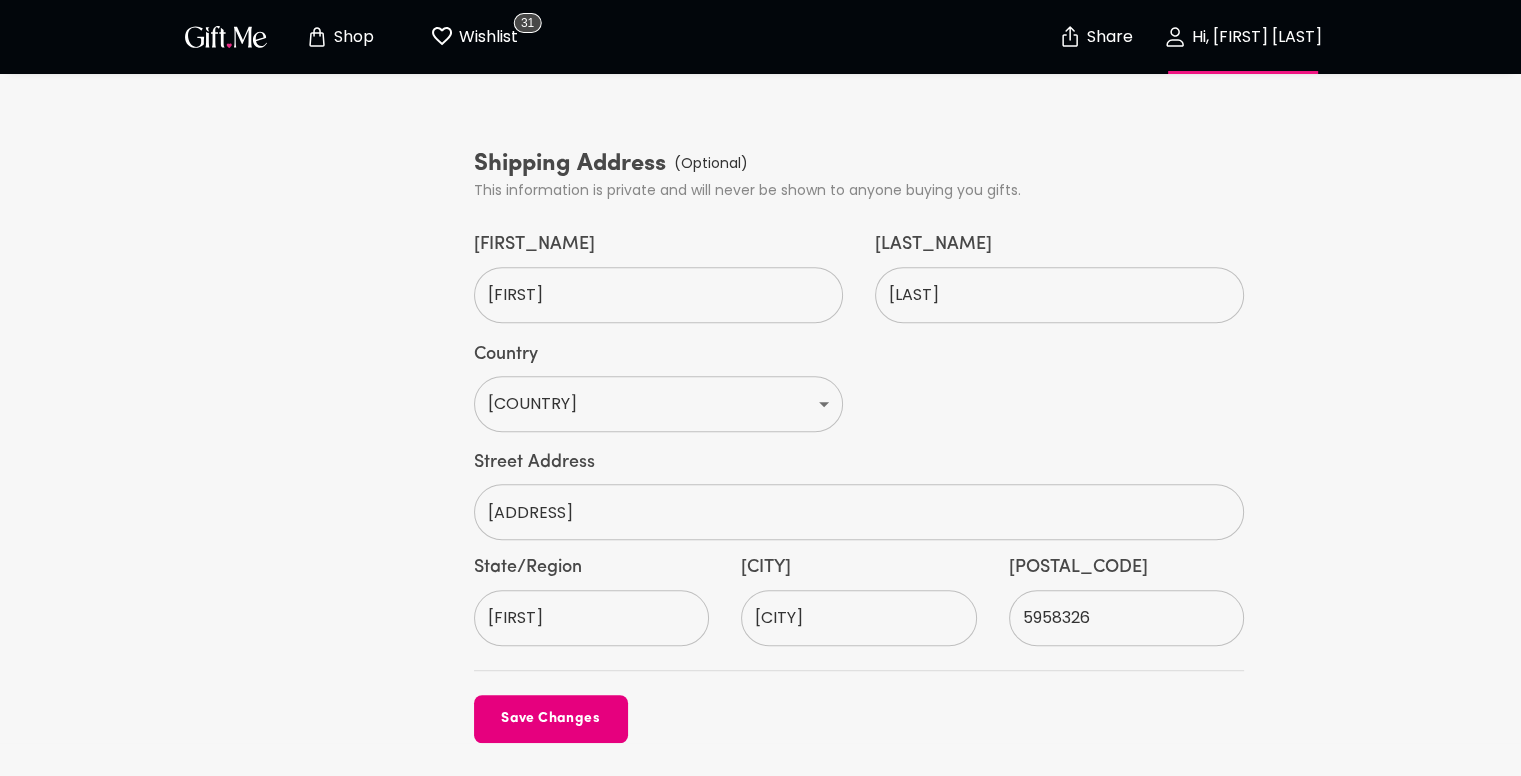 scroll, scrollTop: 1062, scrollLeft: 0, axis: vertical 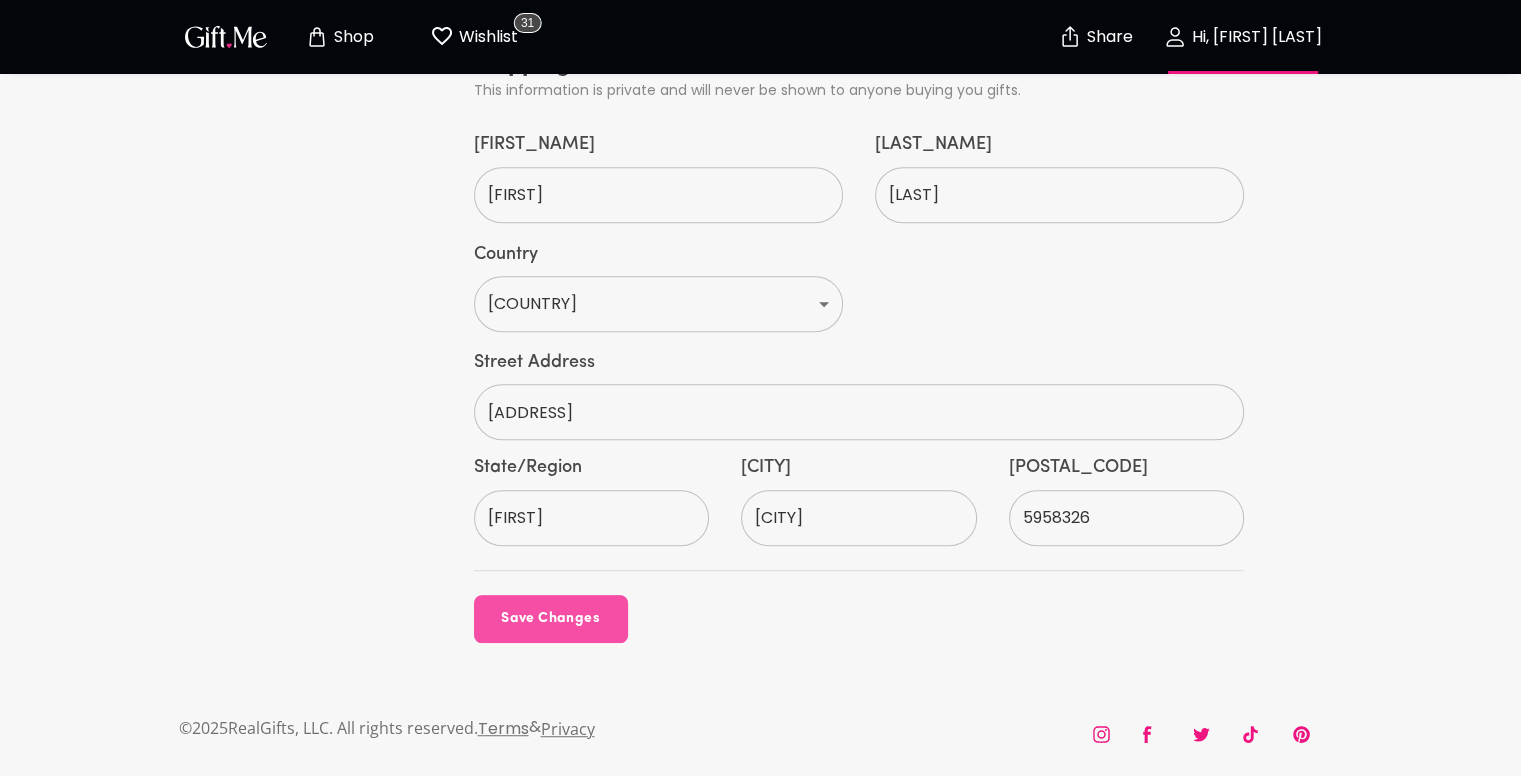 click on "Save Changes" at bounding box center [551, 619] 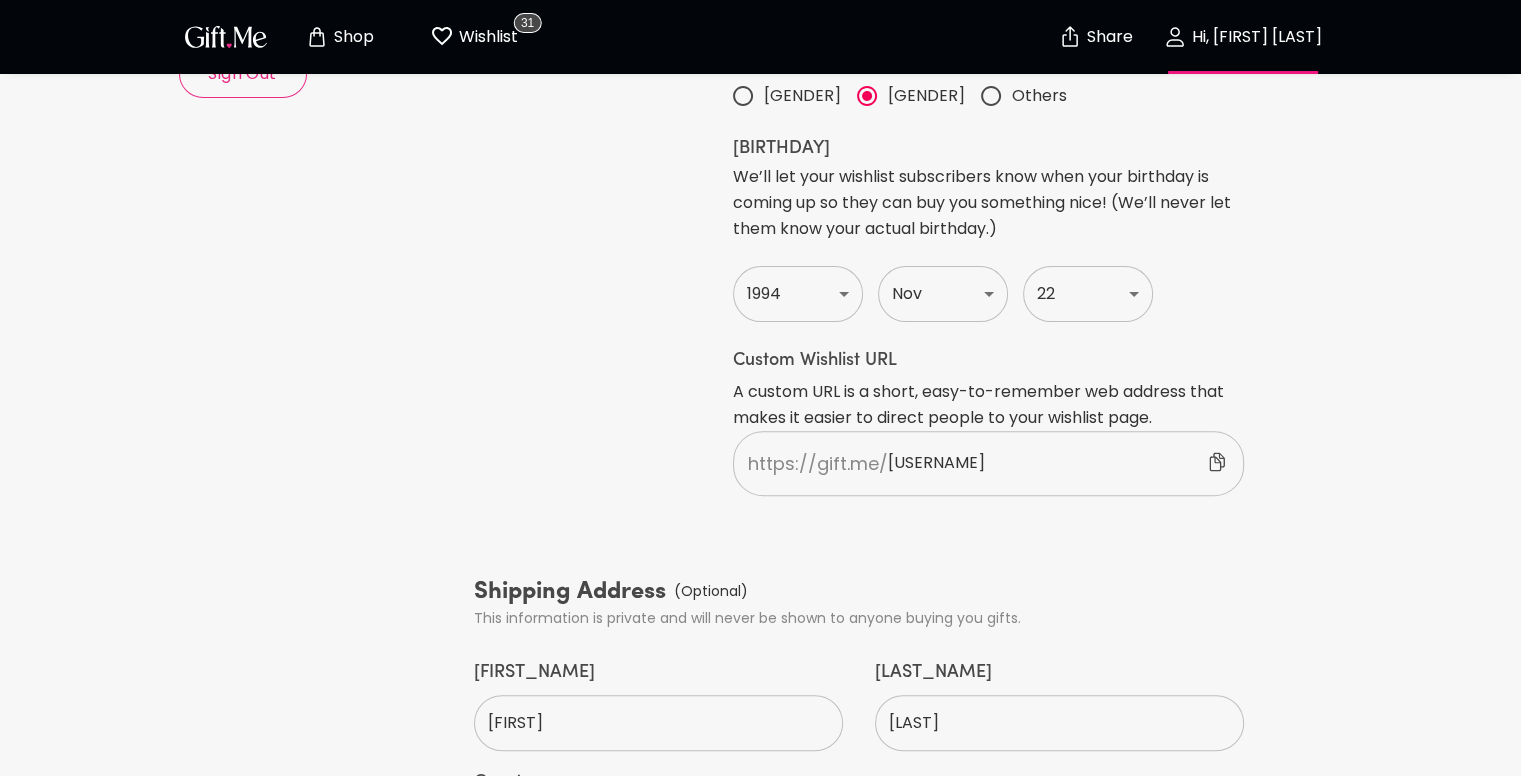 scroll, scrollTop: 700, scrollLeft: 0, axis: vertical 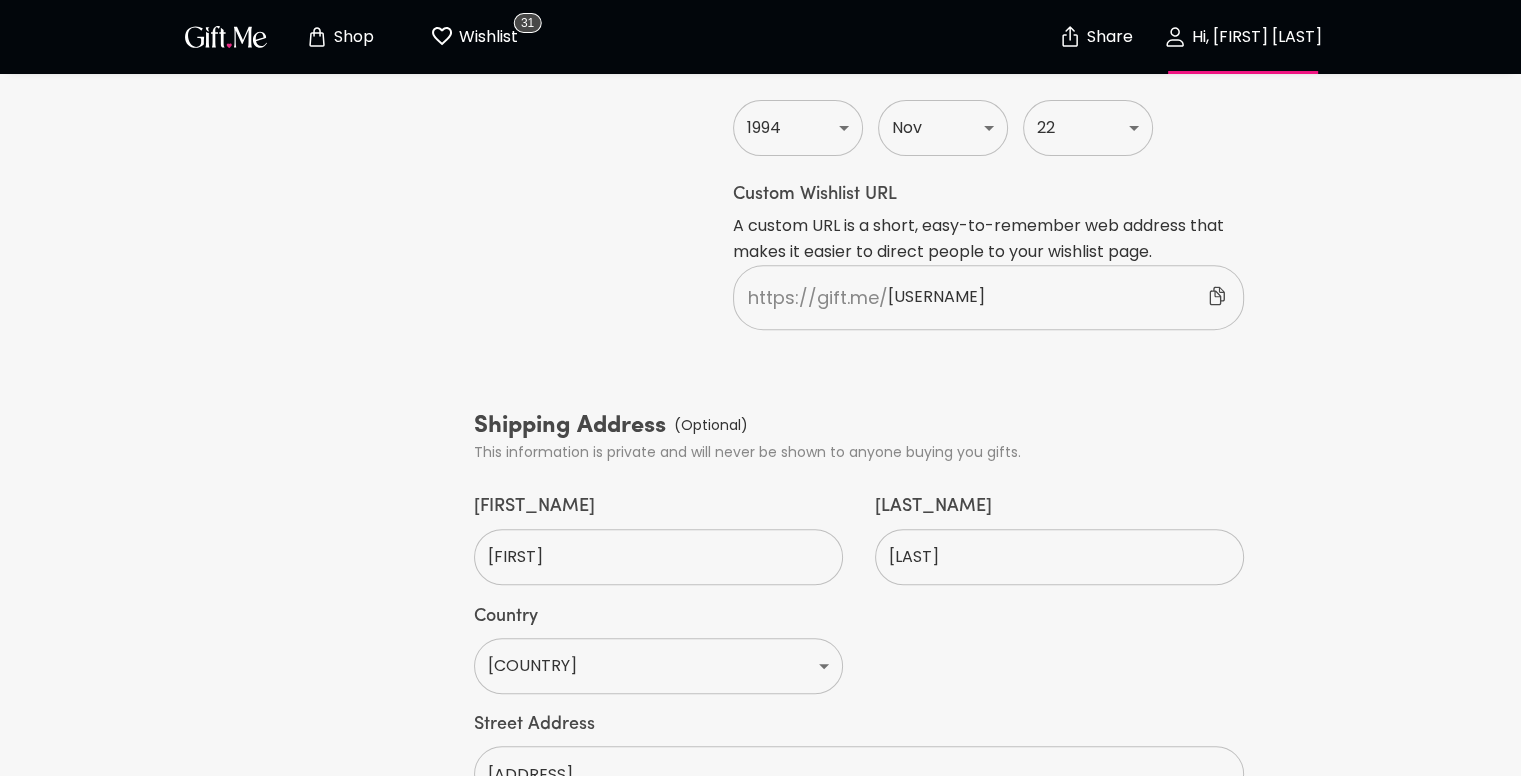 click on "[USERNAME]" at bounding box center (1058, 297) 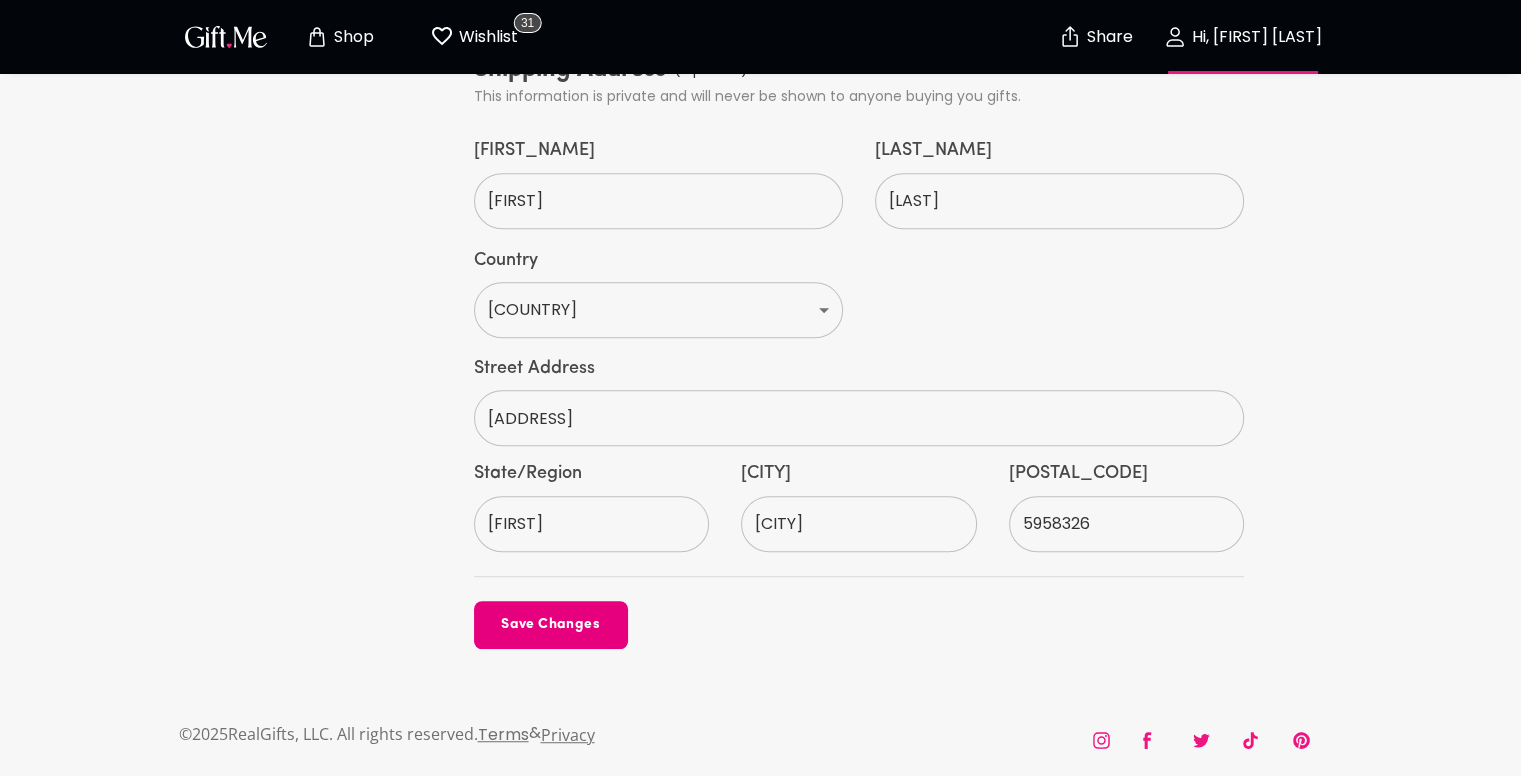 scroll, scrollTop: 1066, scrollLeft: 0, axis: vertical 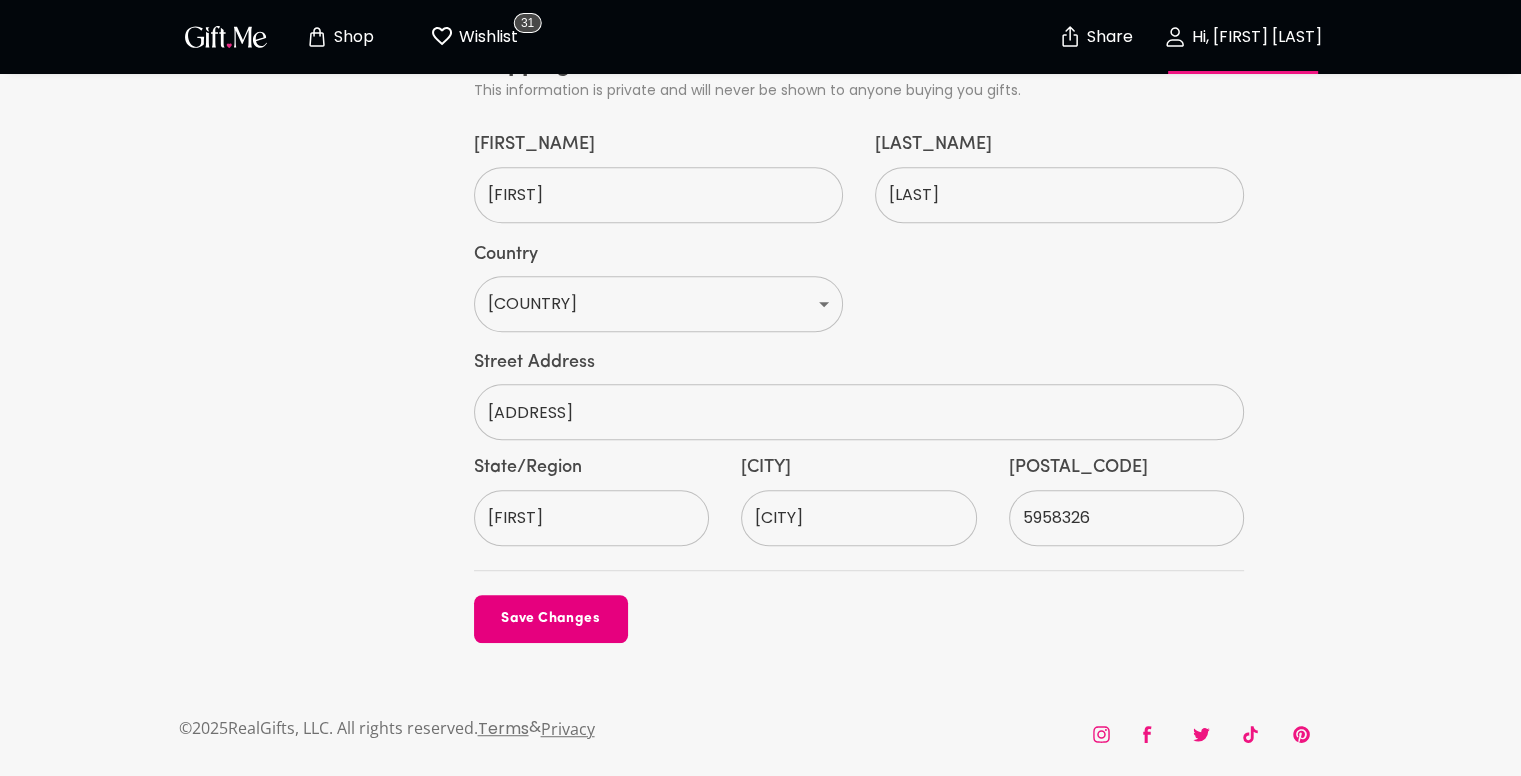 type on "forsienna" 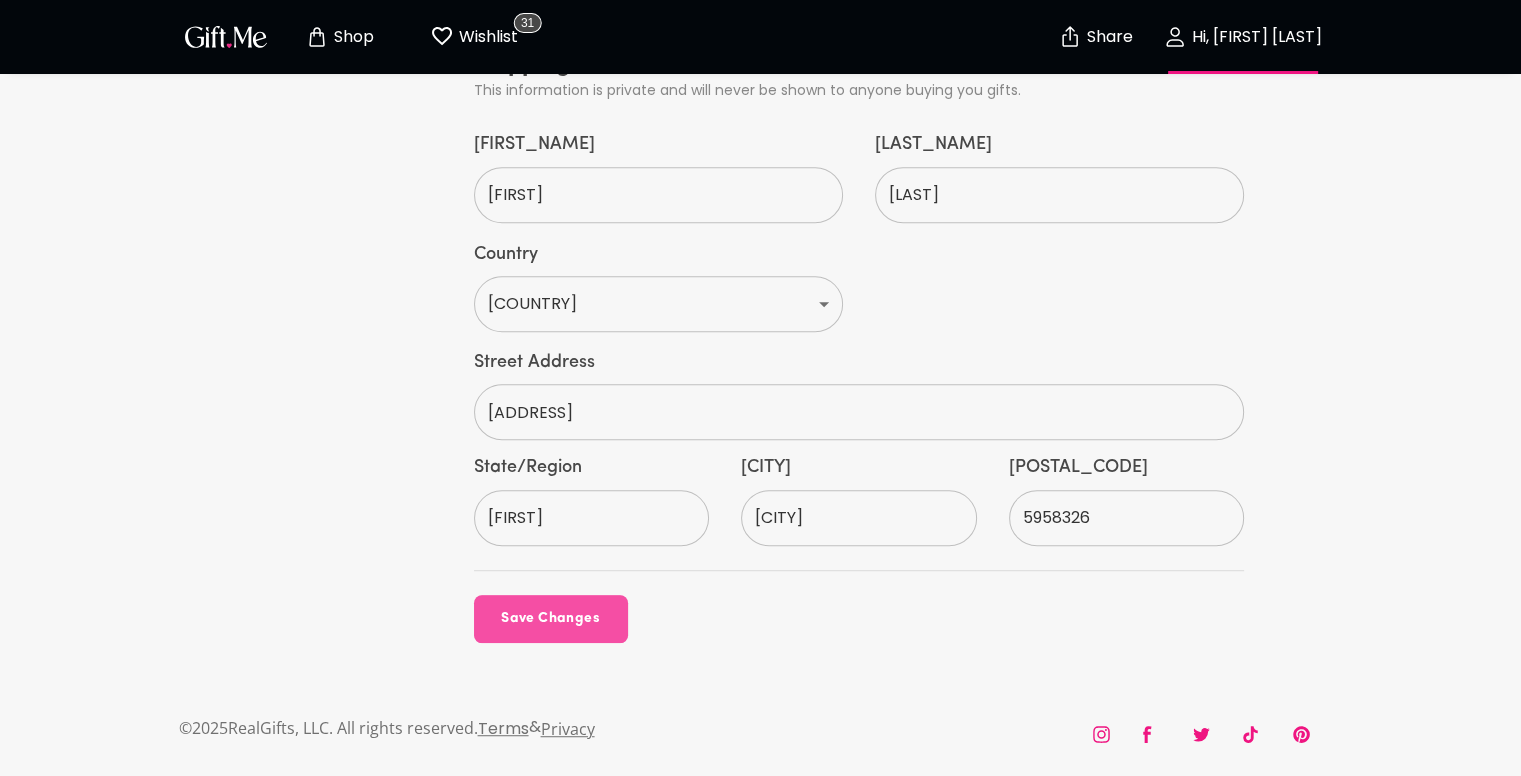 click on "Save Changes" at bounding box center (551, 619) 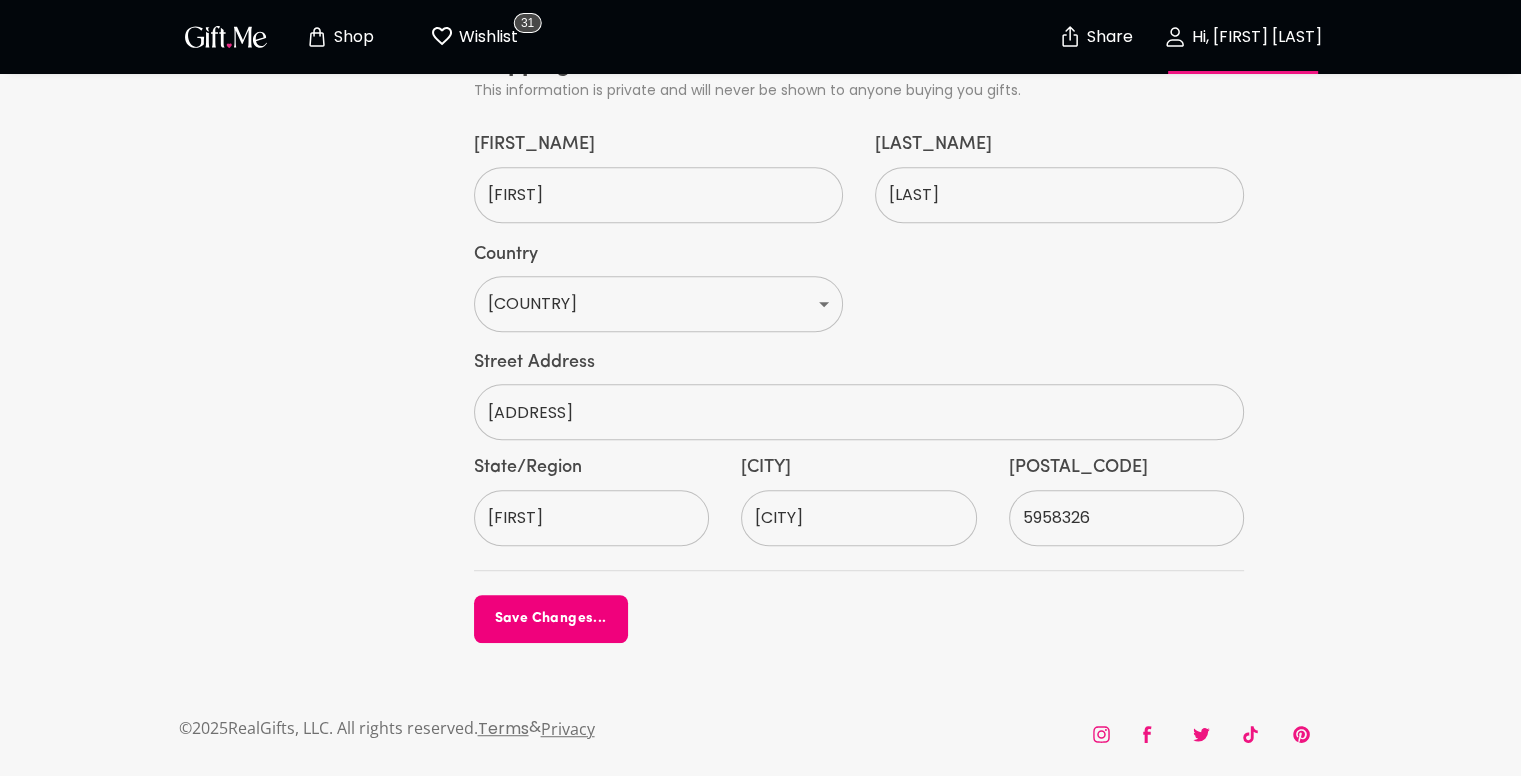scroll, scrollTop: 1062, scrollLeft: 0, axis: vertical 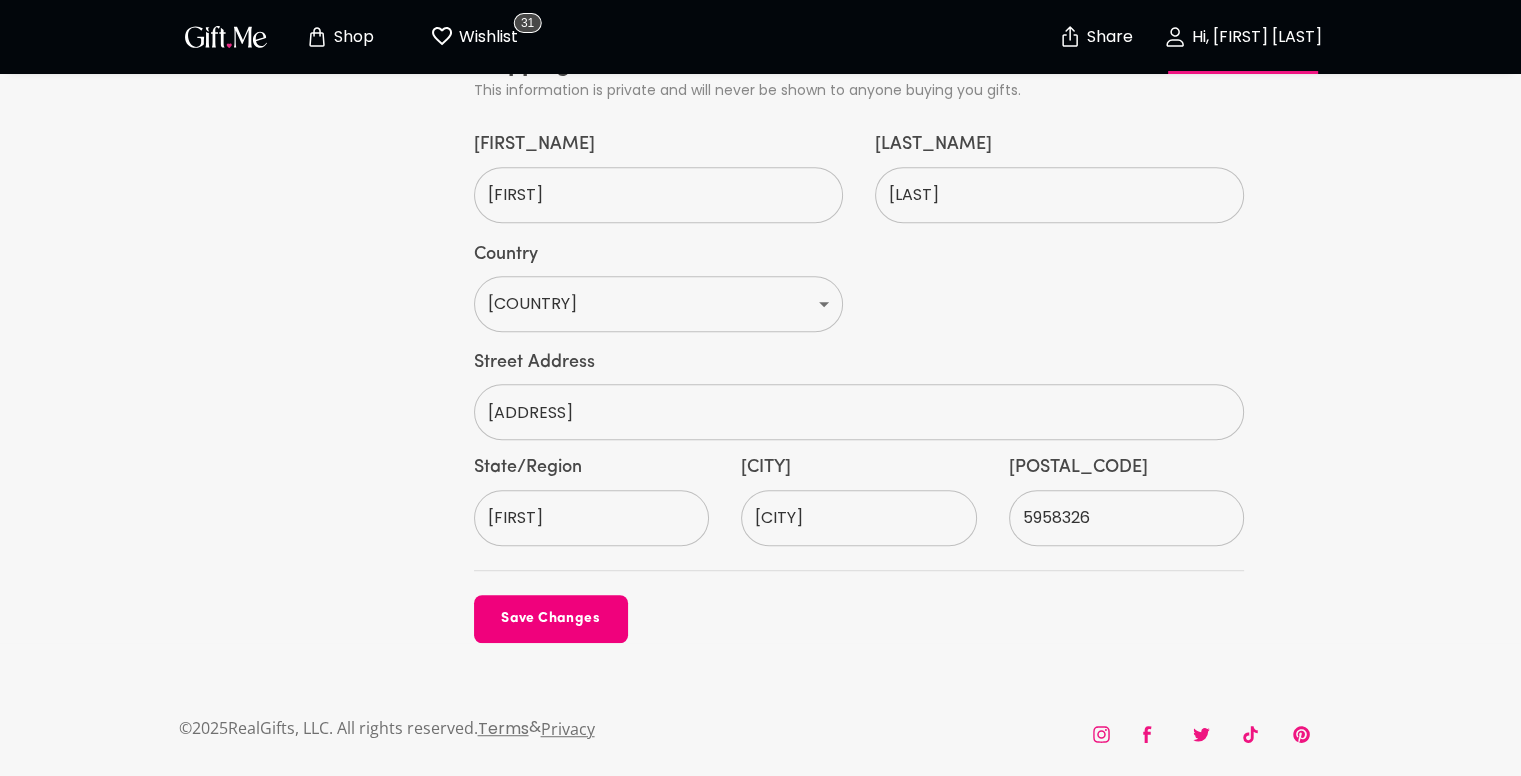 click on "Save Changes" at bounding box center [551, 619] 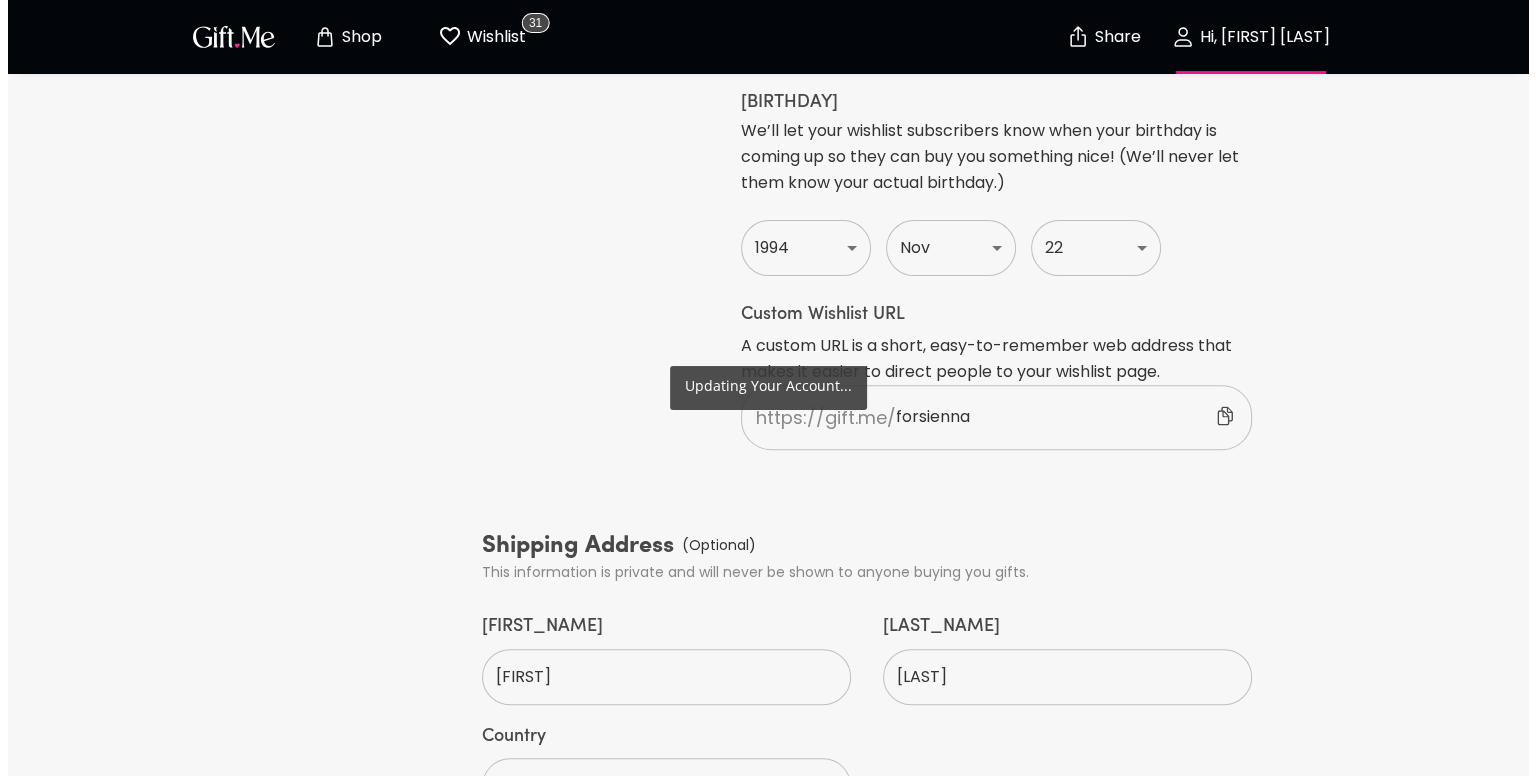 scroll, scrollTop: 562, scrollLeft: 0, axis: vertical 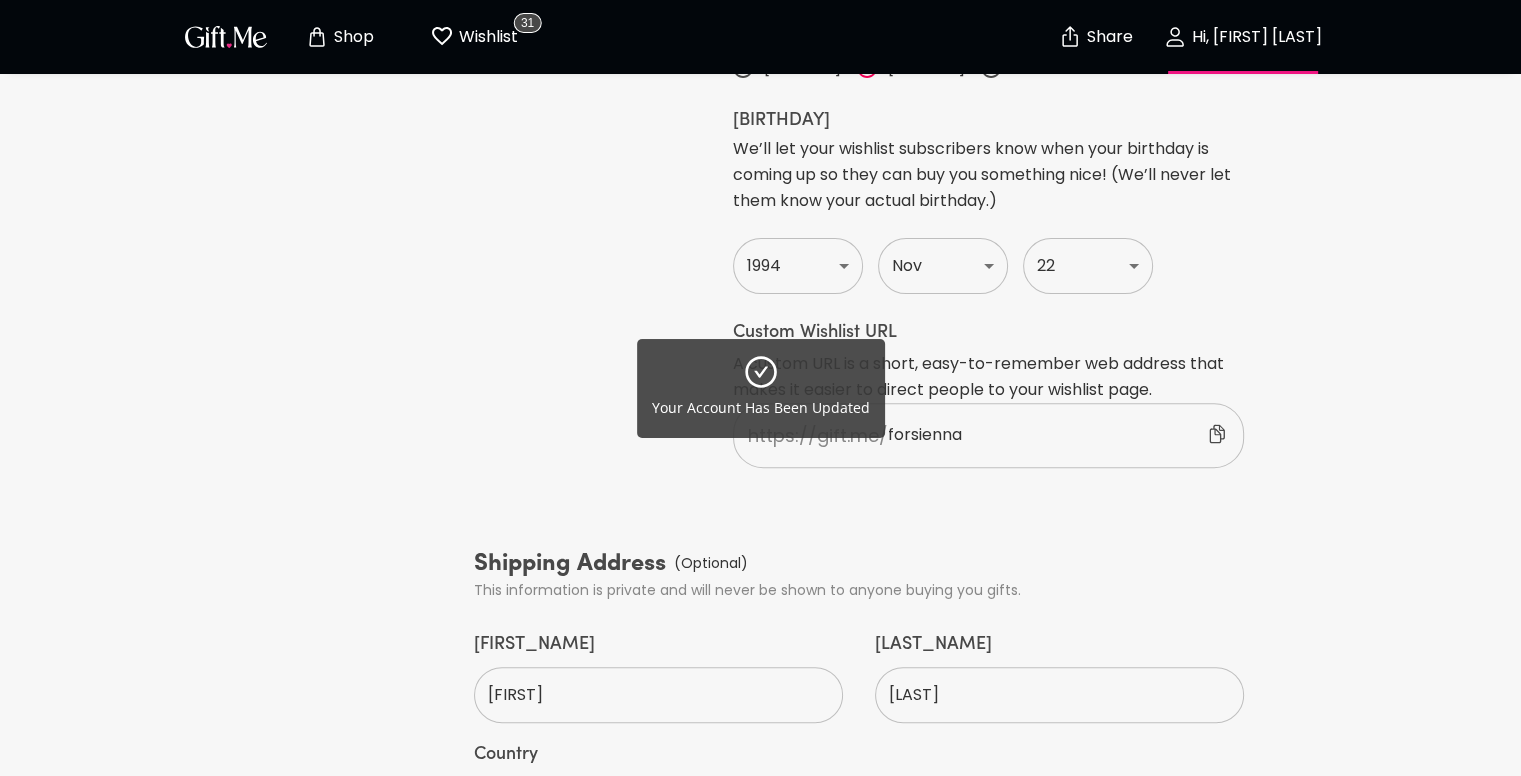click on "Your Account Has Been Updated" at bounding box center [760, 388] 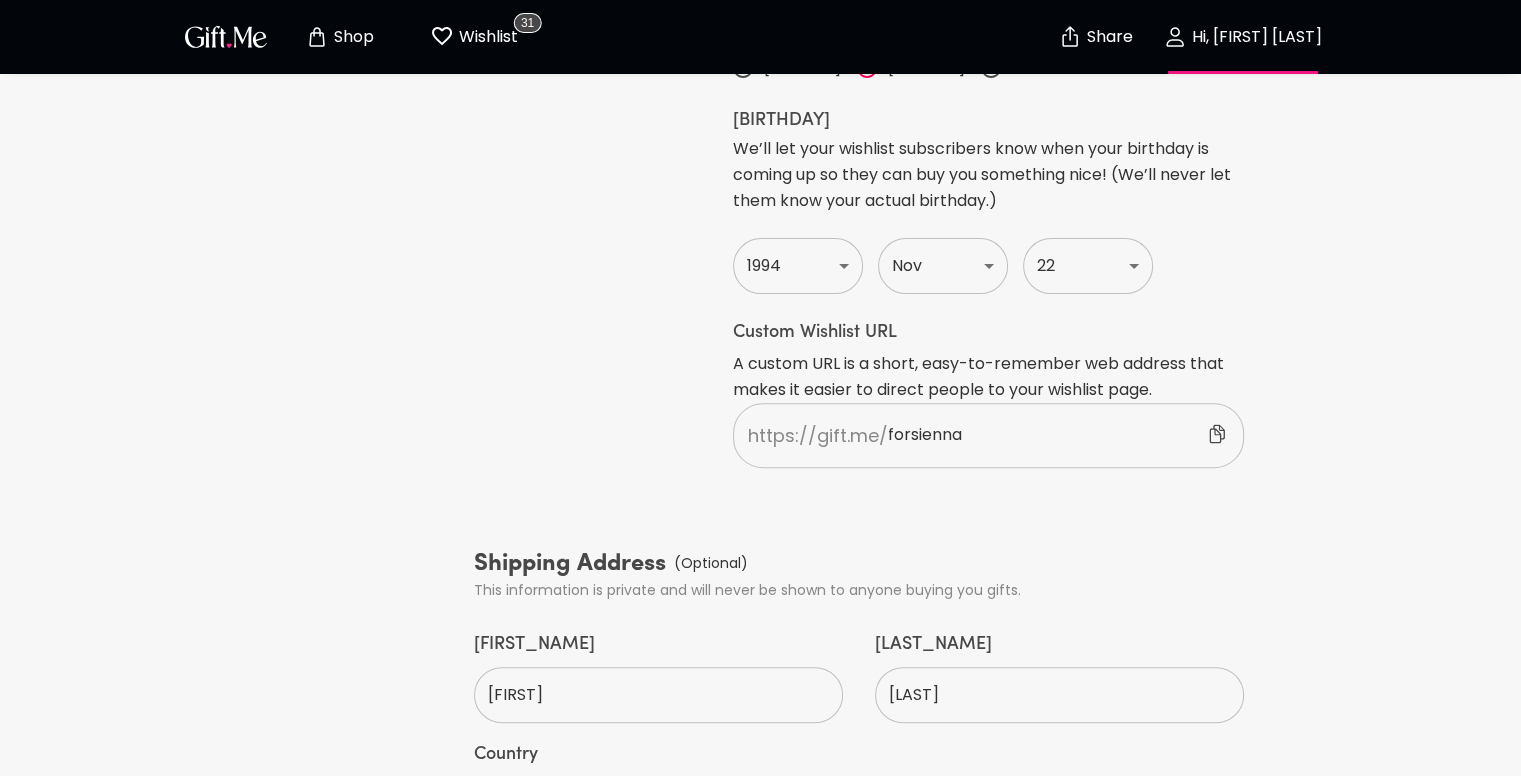 click on "Your Account Has Been Updated" at bounding box center [760, 388] 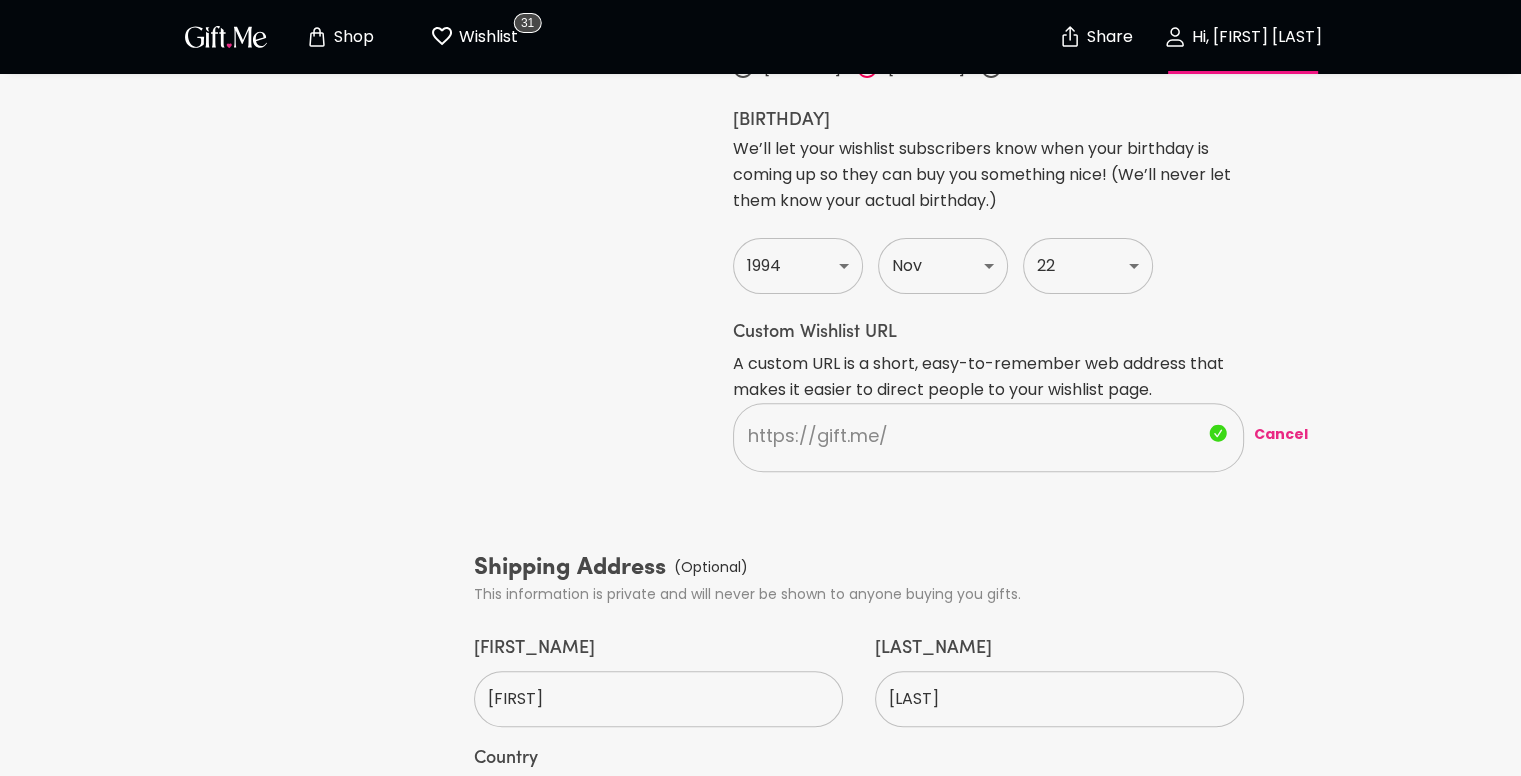 click on "Cancel" at bounding box center [1281, 434] 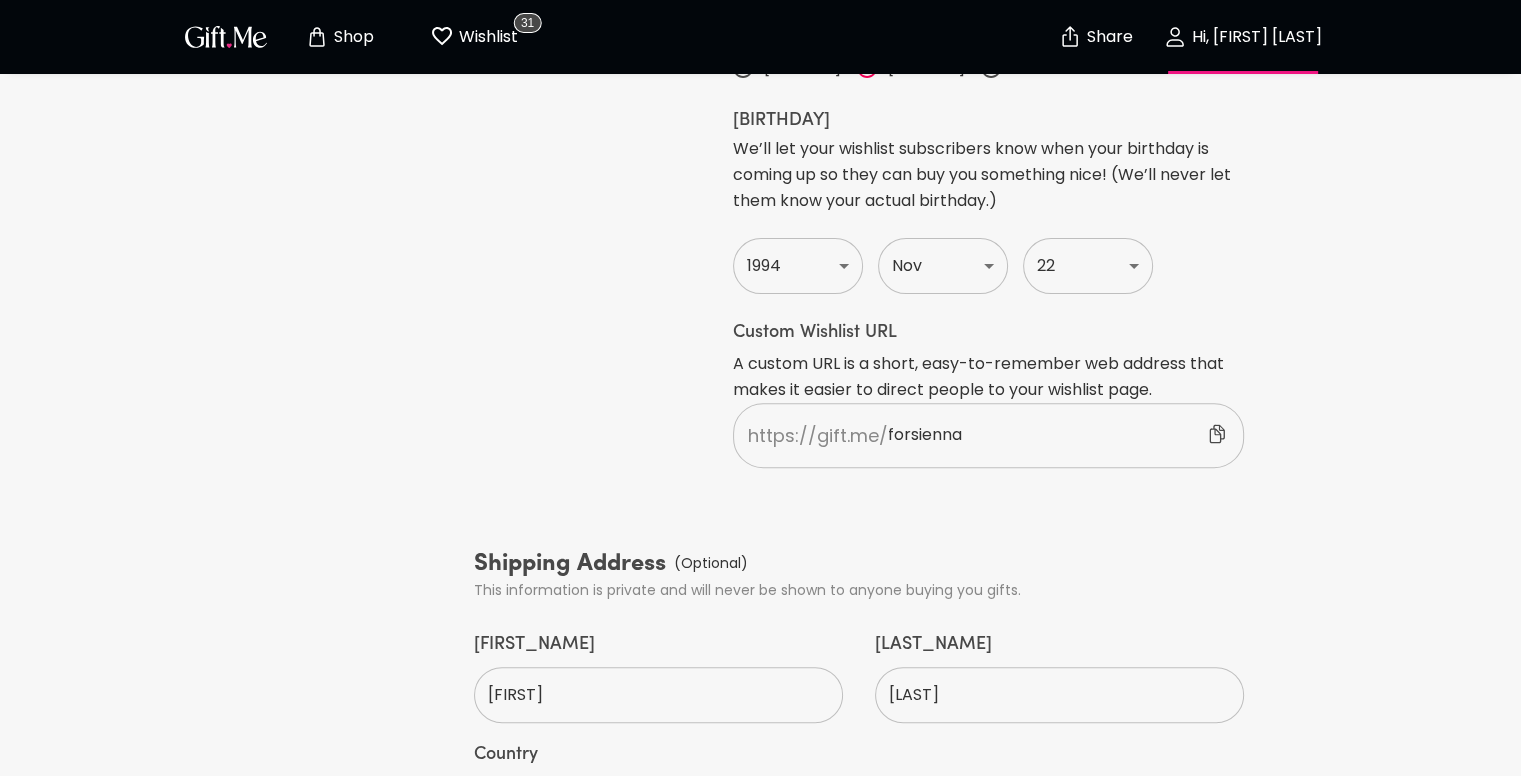 click on "Share" at bounding box center [1107, 37] 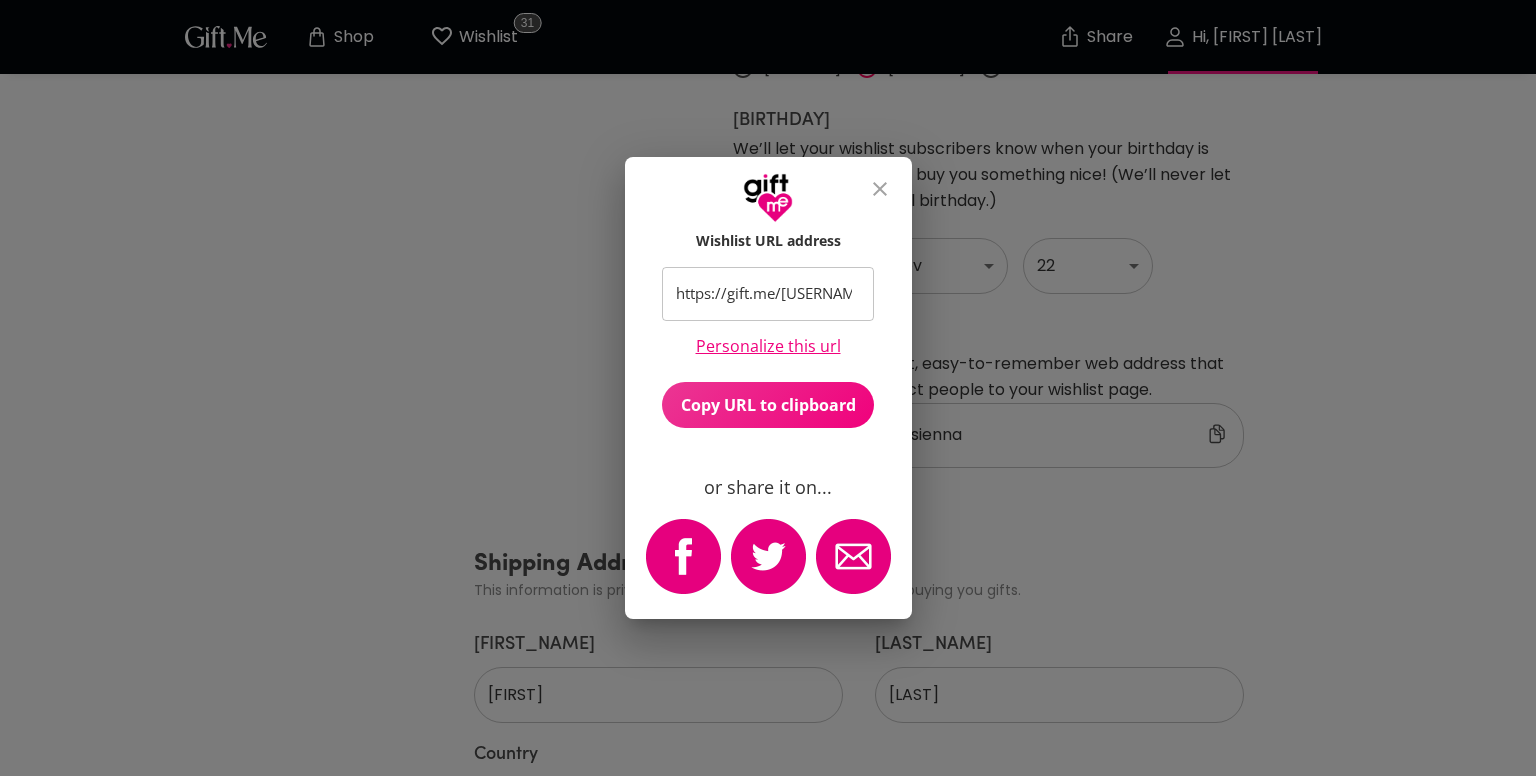 click on "https://gift.me/[USERNAME] ​" 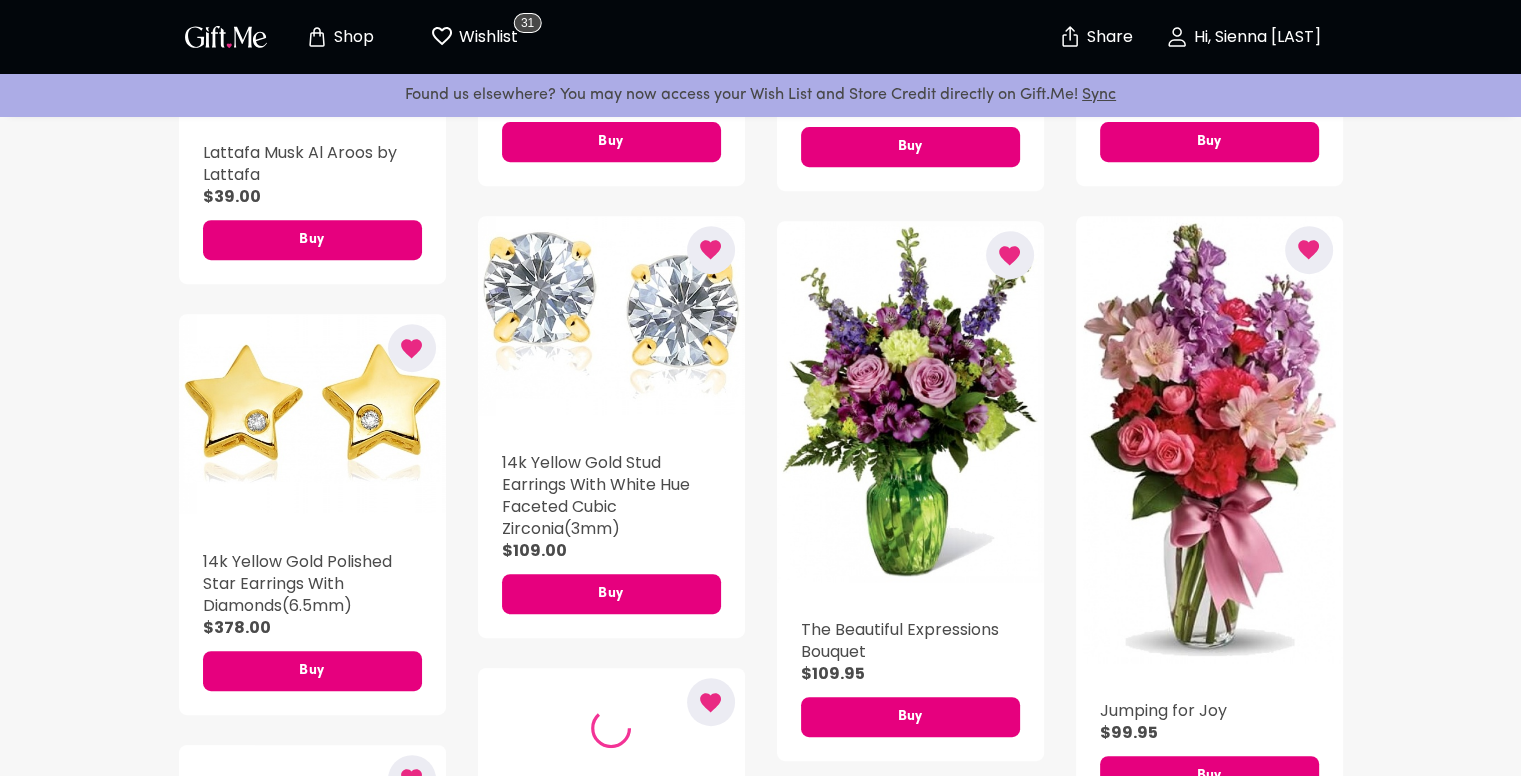 scroll, scrollTop: 800, scrollLeft: 0, axis: vertical 